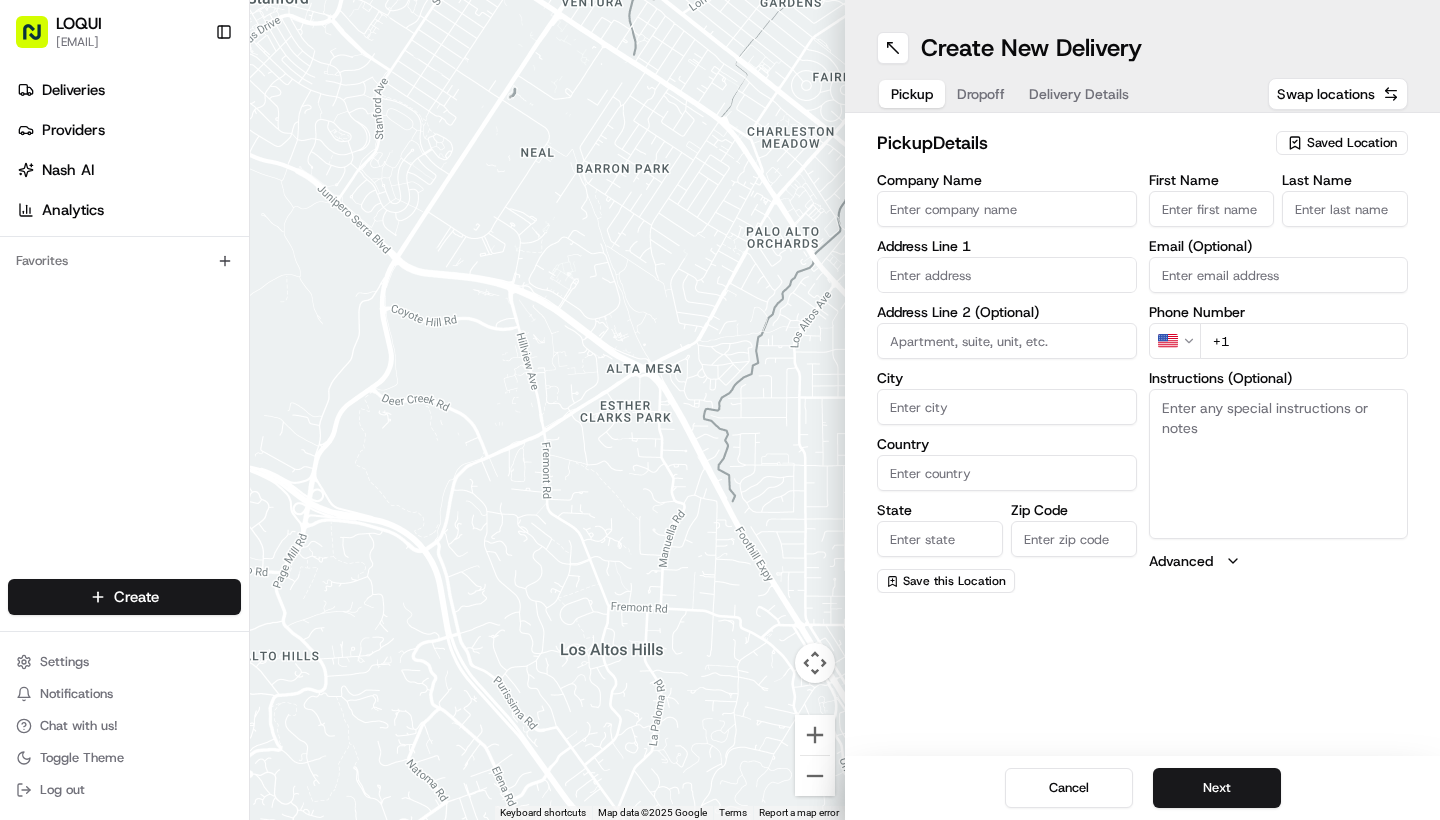 scroll, scrollTop: 0, scrollLeft: 0, axis: both 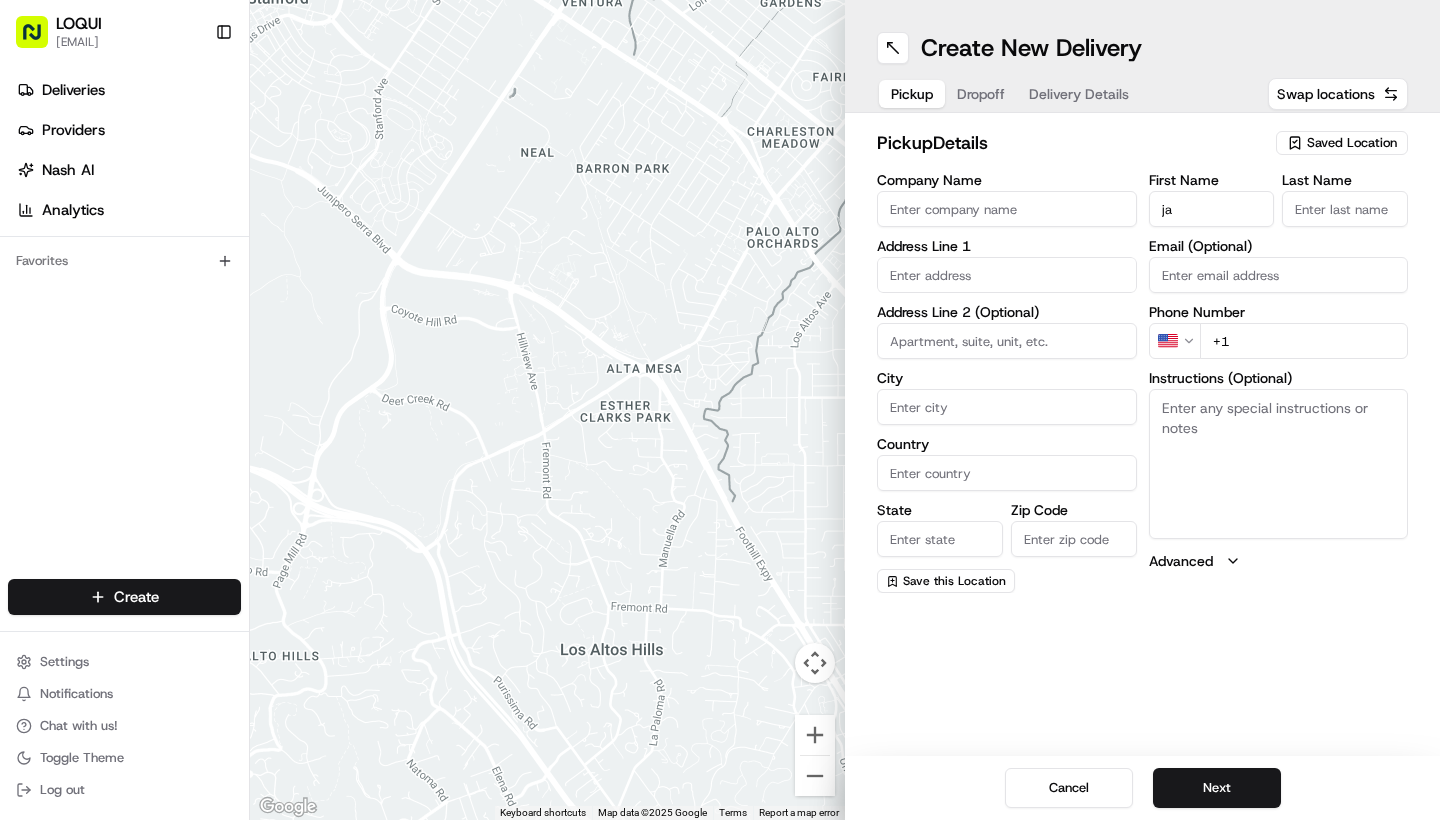 type on "j" 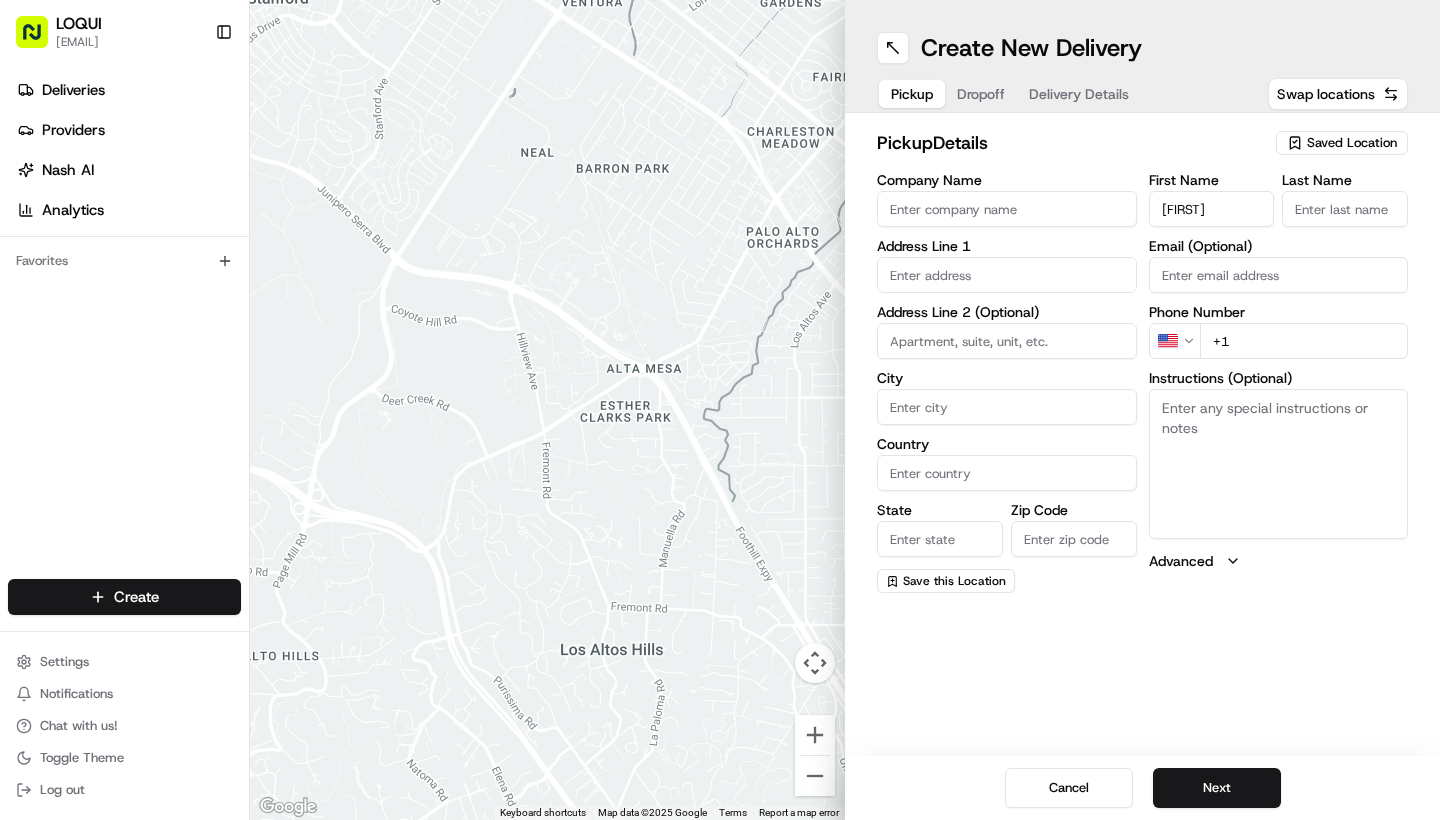 type on "J" 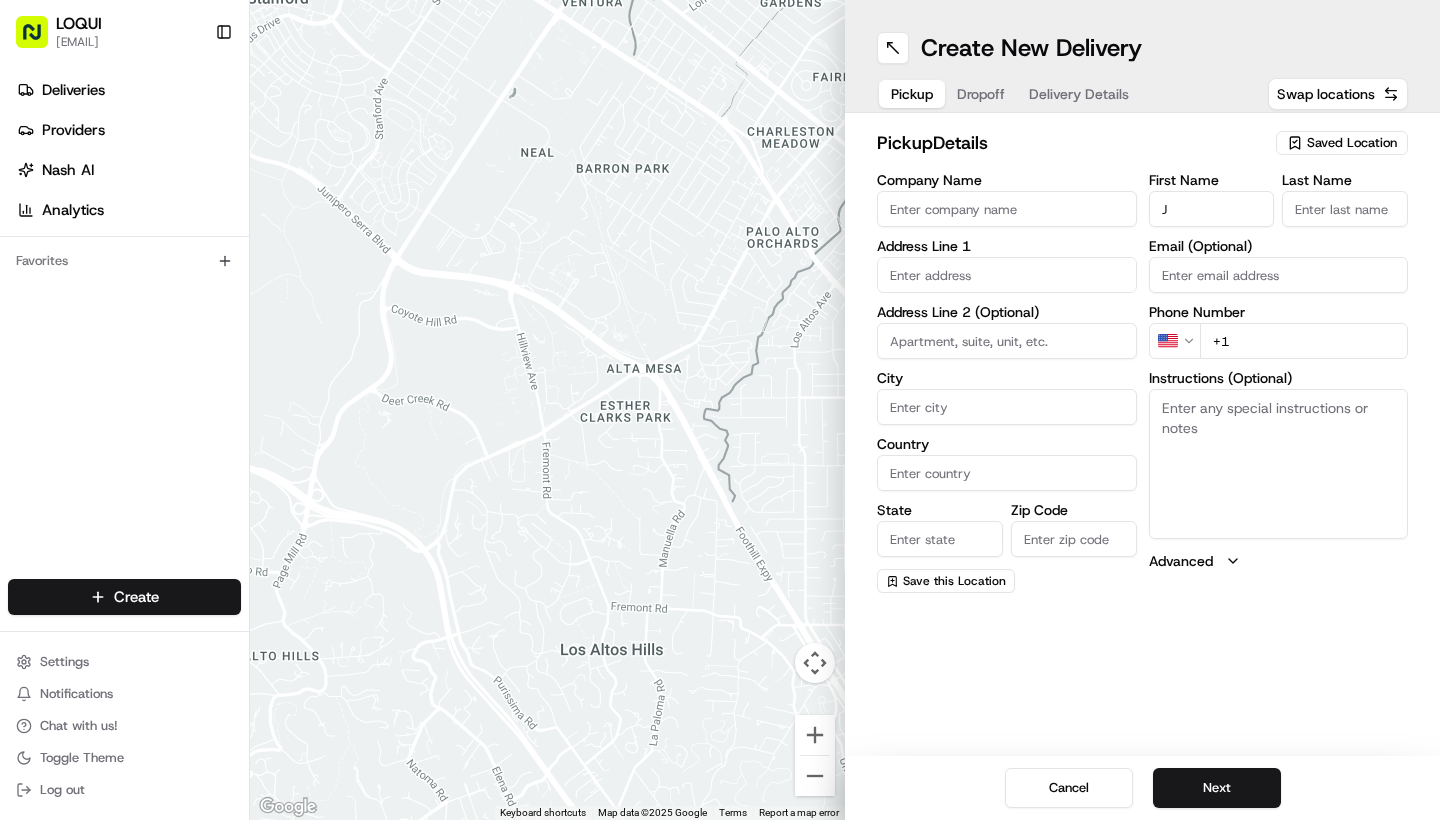 type 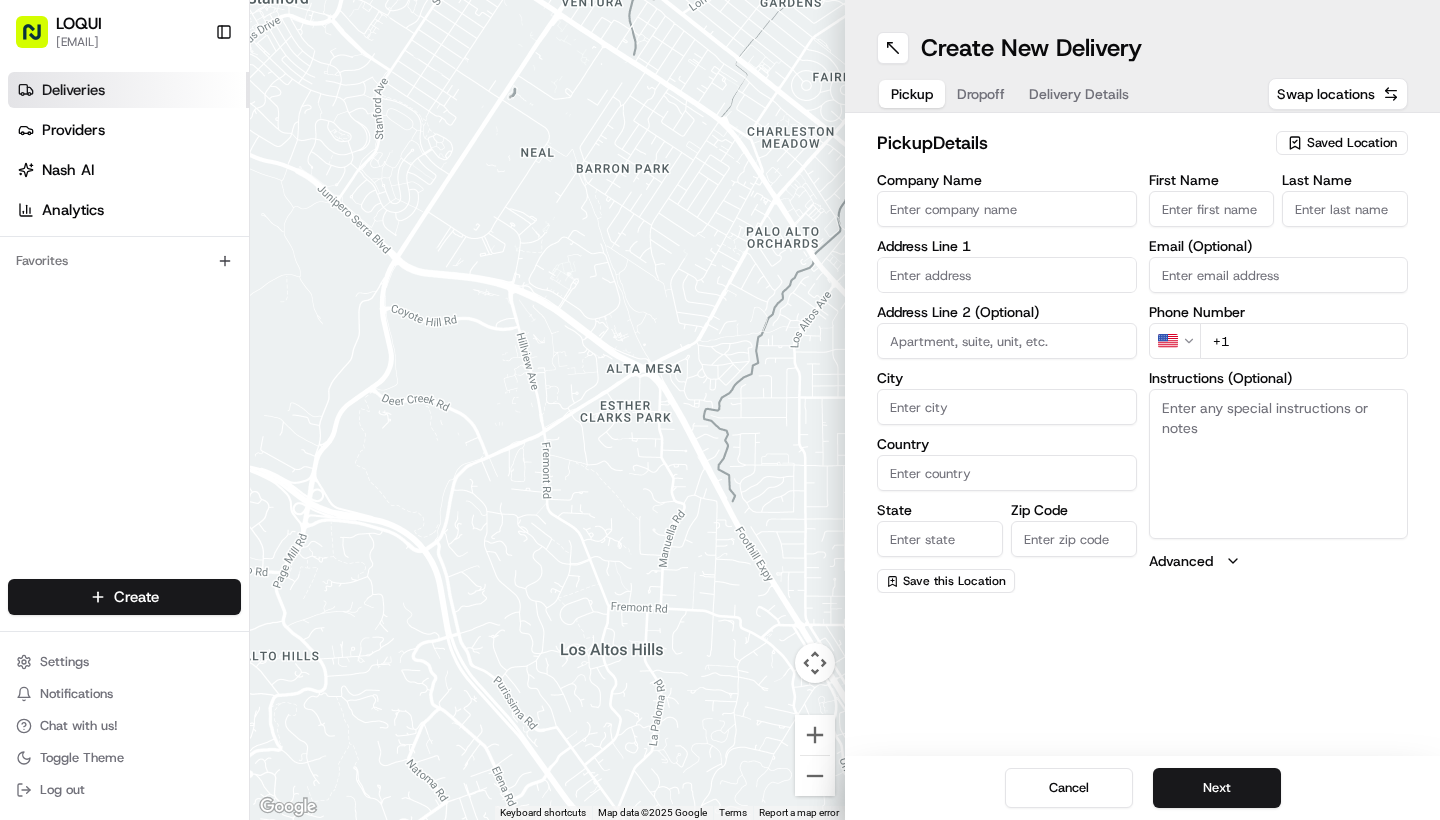 click on "Deliveries" at bounding box center [128, 90] 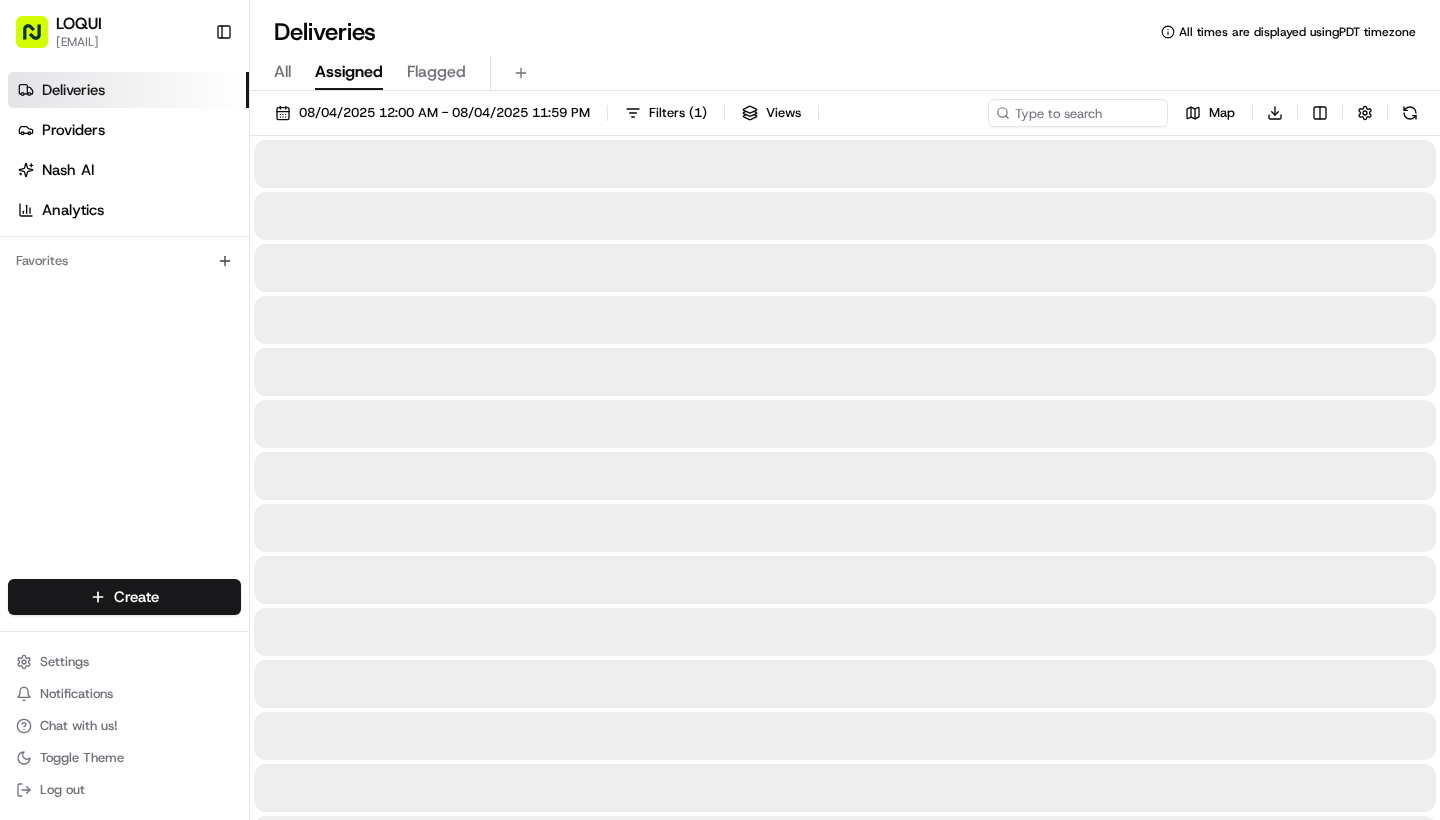 click on "Assigned" at bounding box center [349, 72] 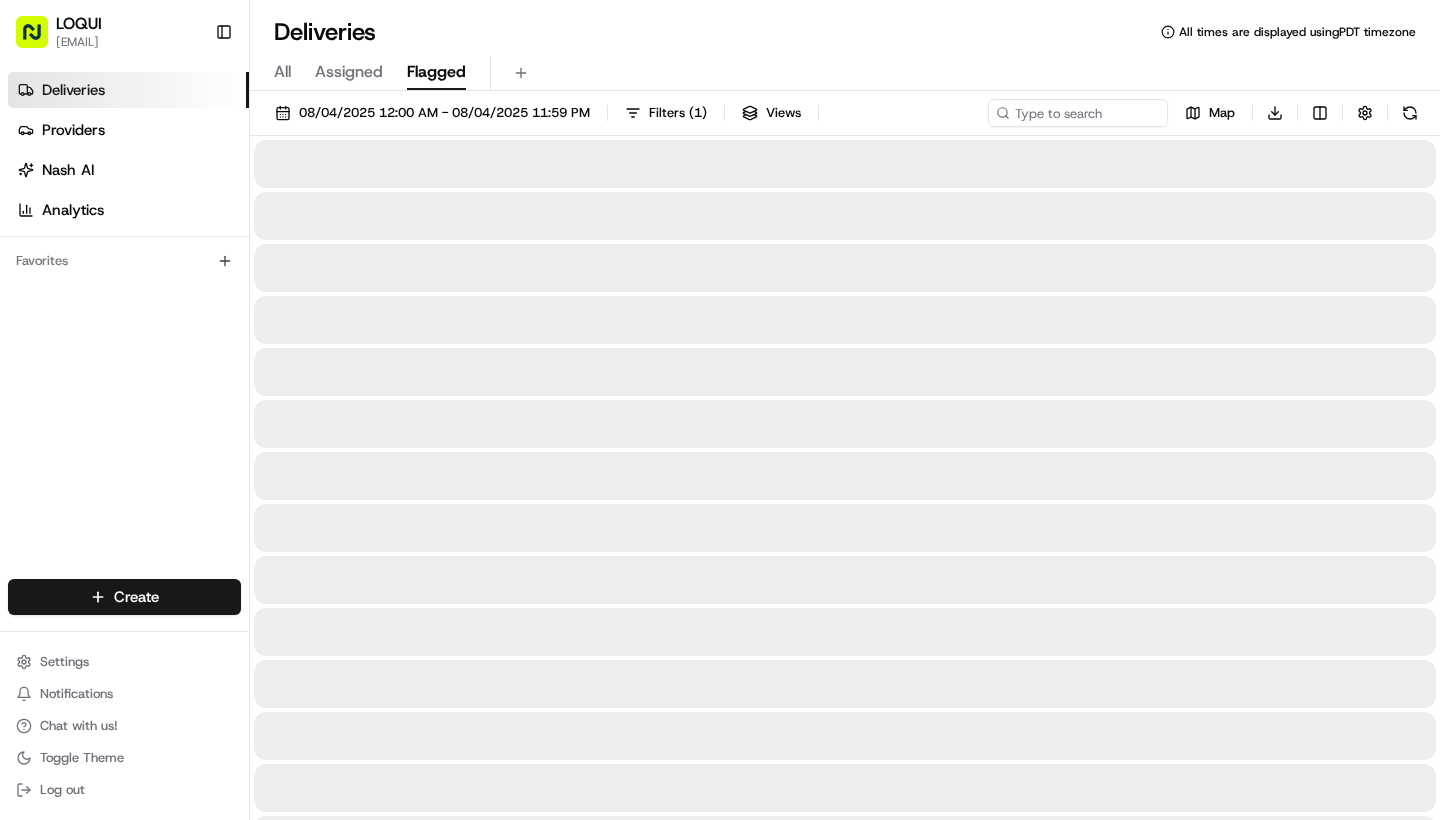 click on "Flagged" at bounding box center [436, 72] 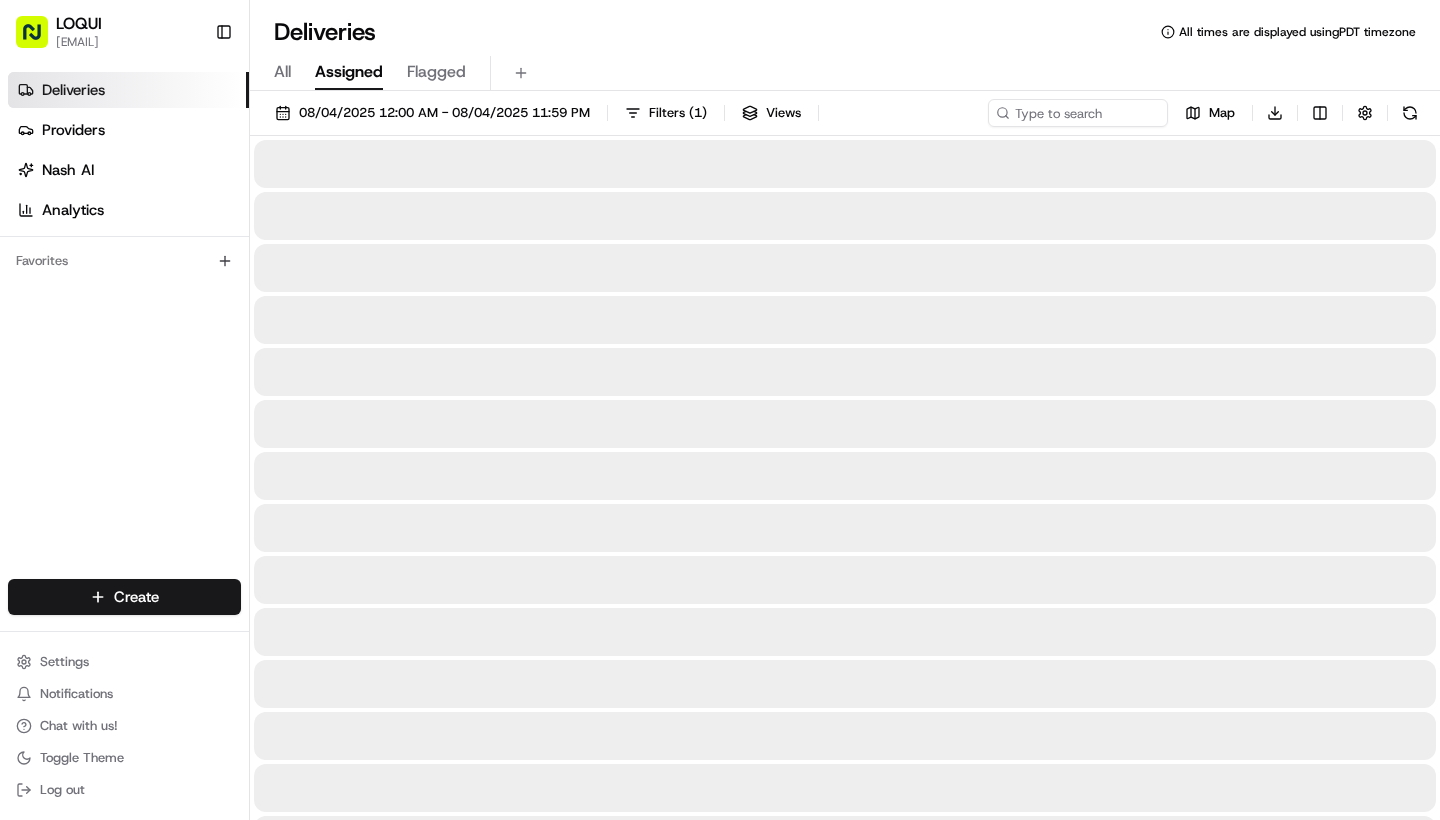 click on "Assigned" at bounding box center [349, 72] 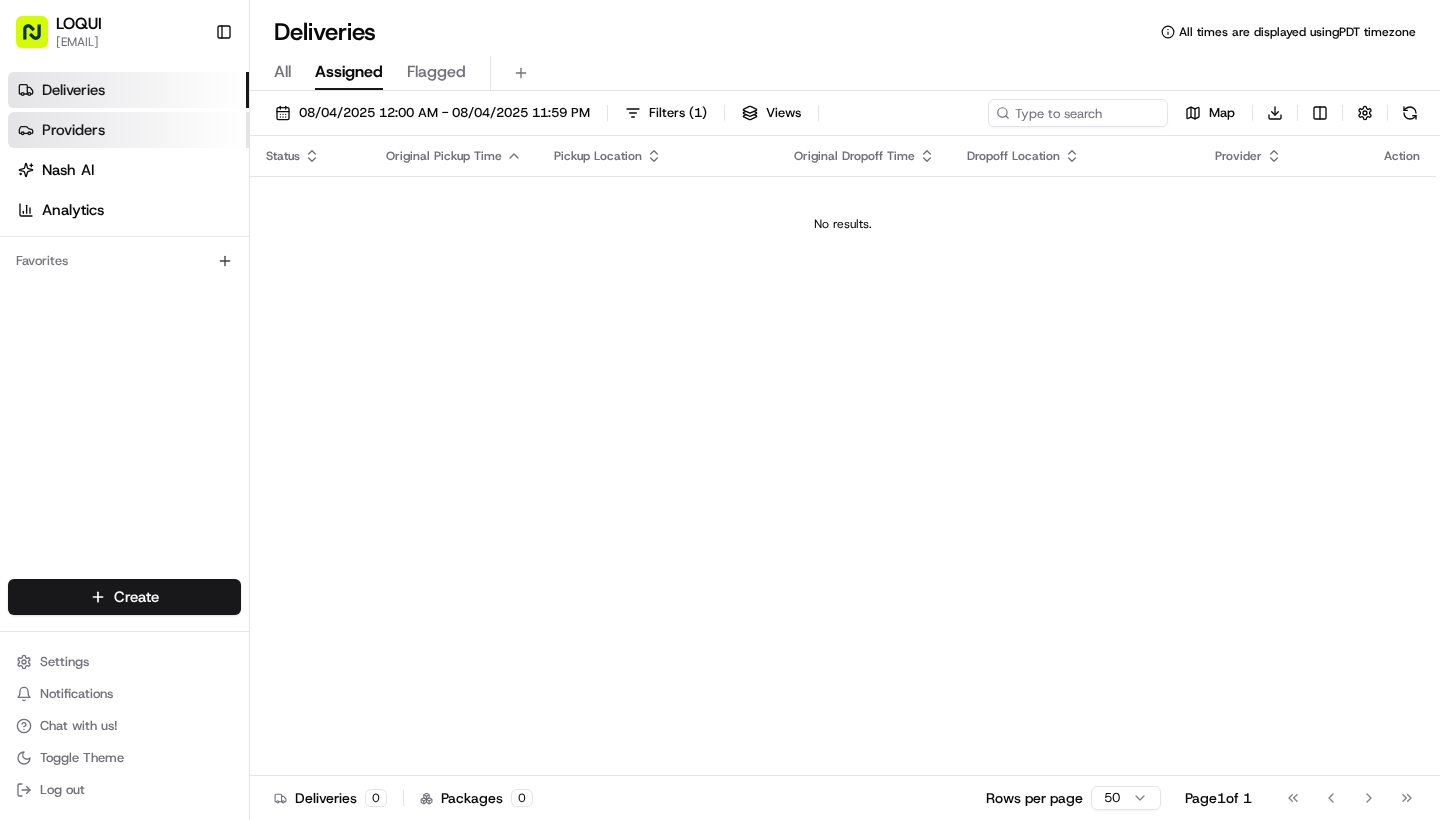 click on "Providers" at bounding box center [128, 130] 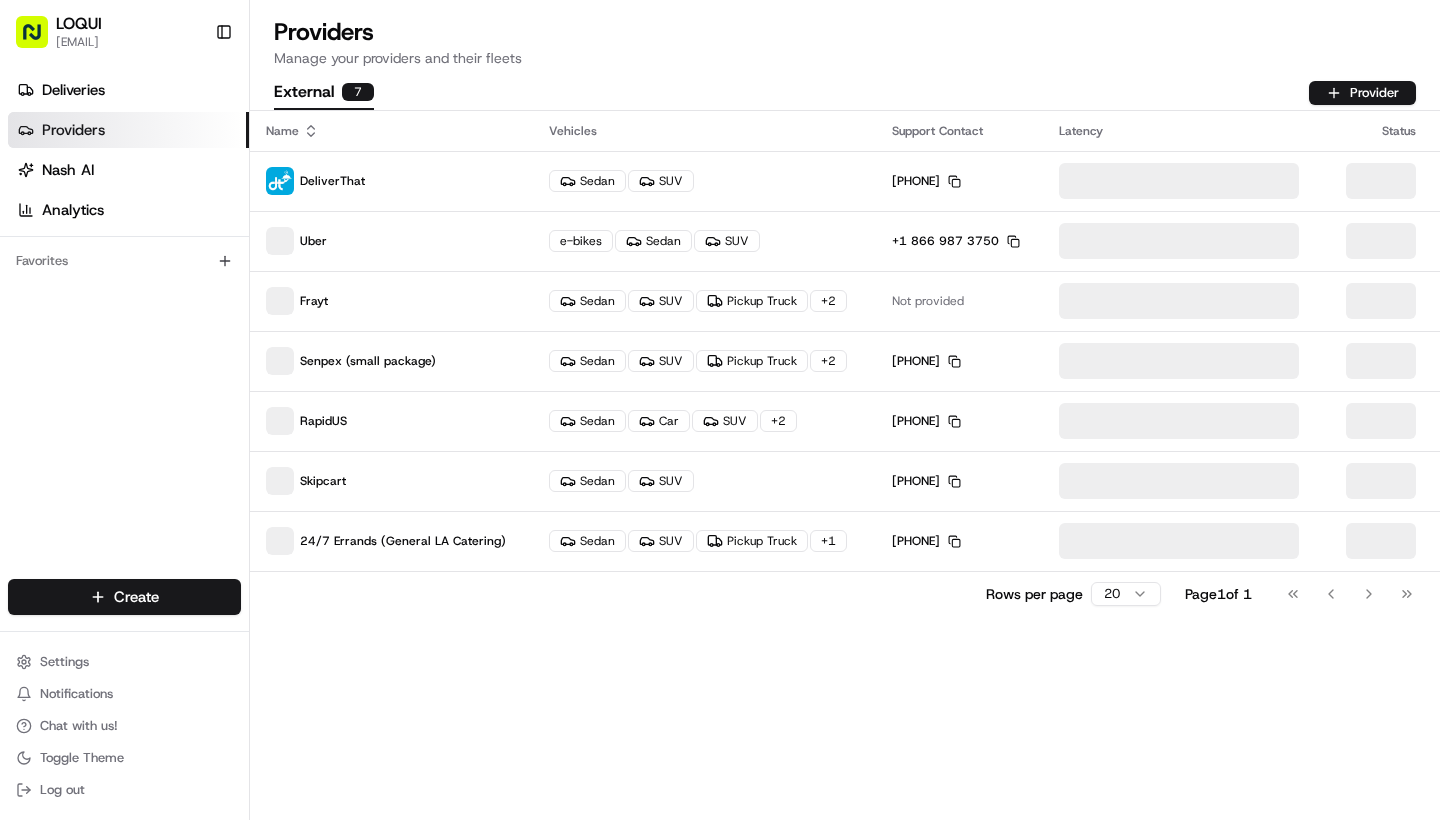 scroll, scrollTop: 0, scrollLeft: 0, axis: both 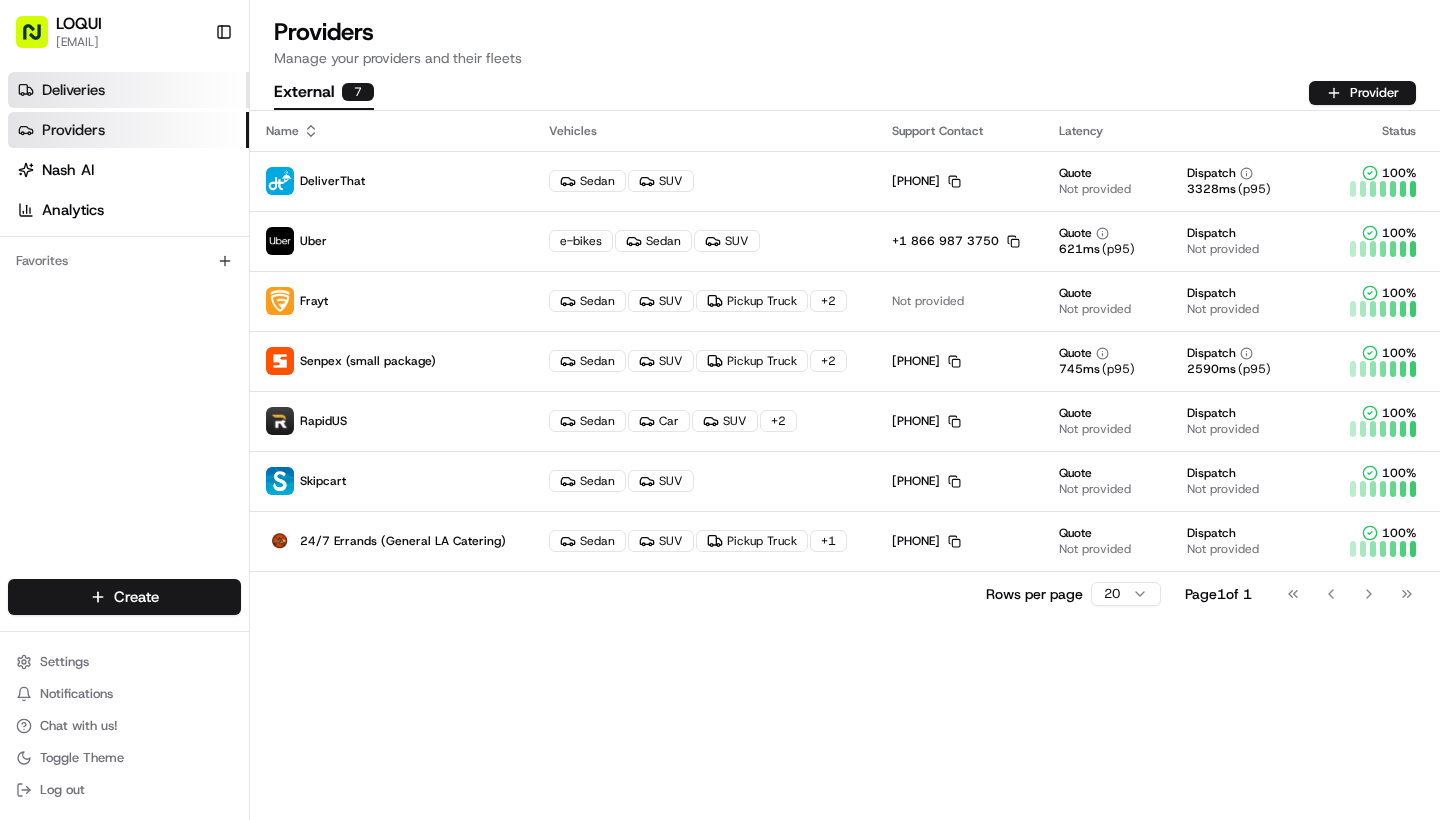 click on "Deliveries" at bounding box center [73, 90] 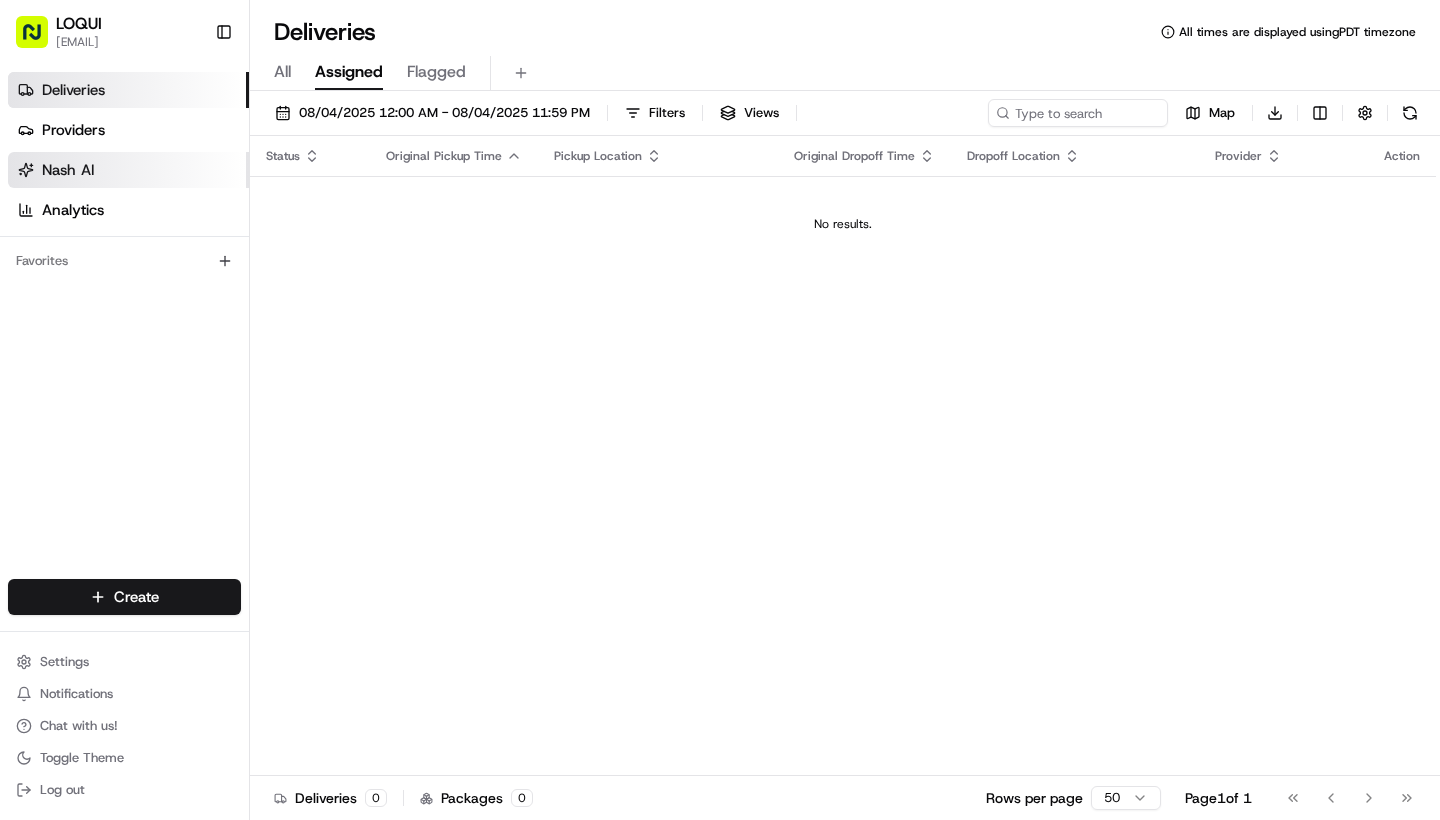 click on "Nash AI" at bounding box center [68, 170] 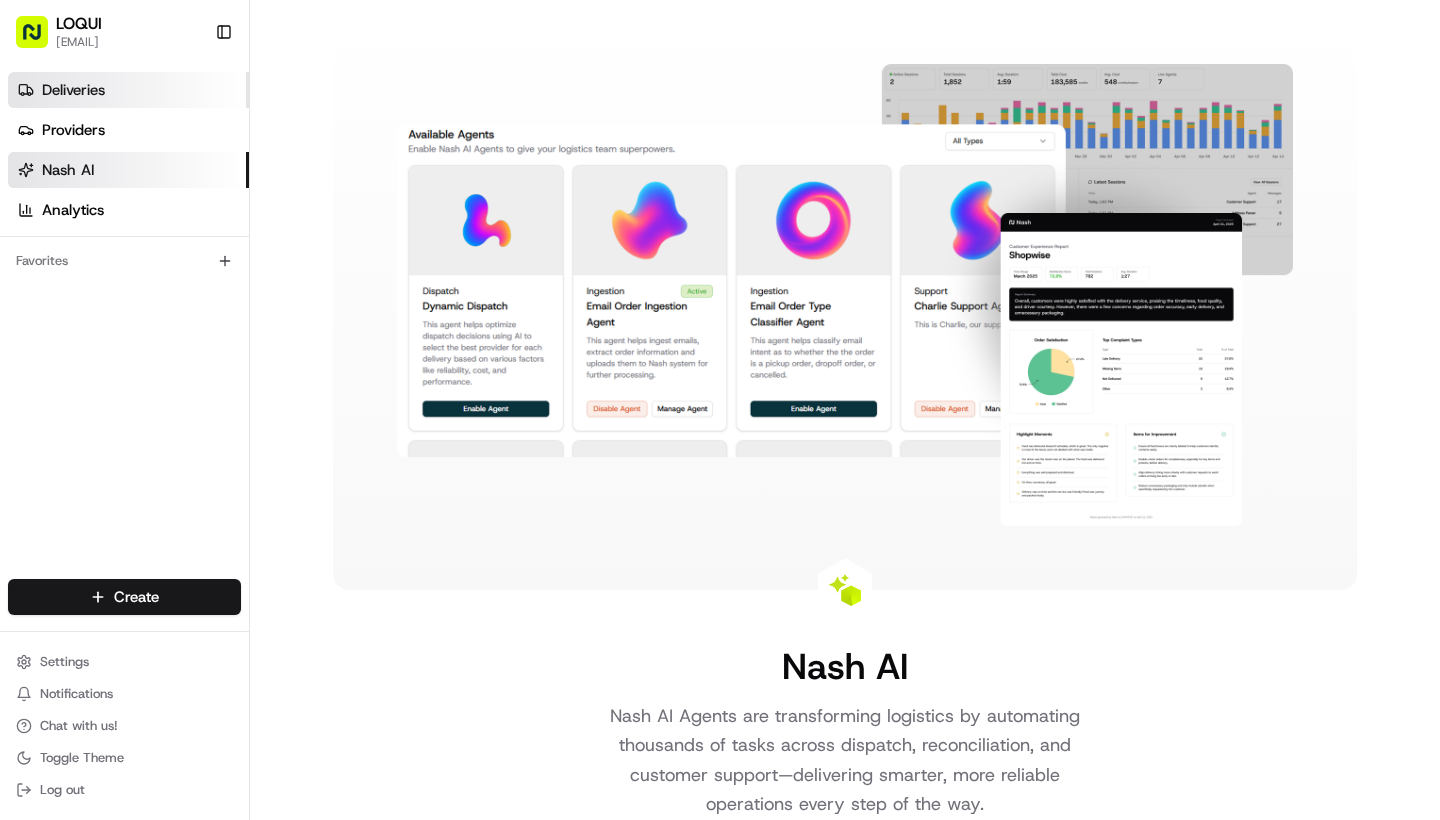 click on "Deliveries" at bounding box center (73, 90) 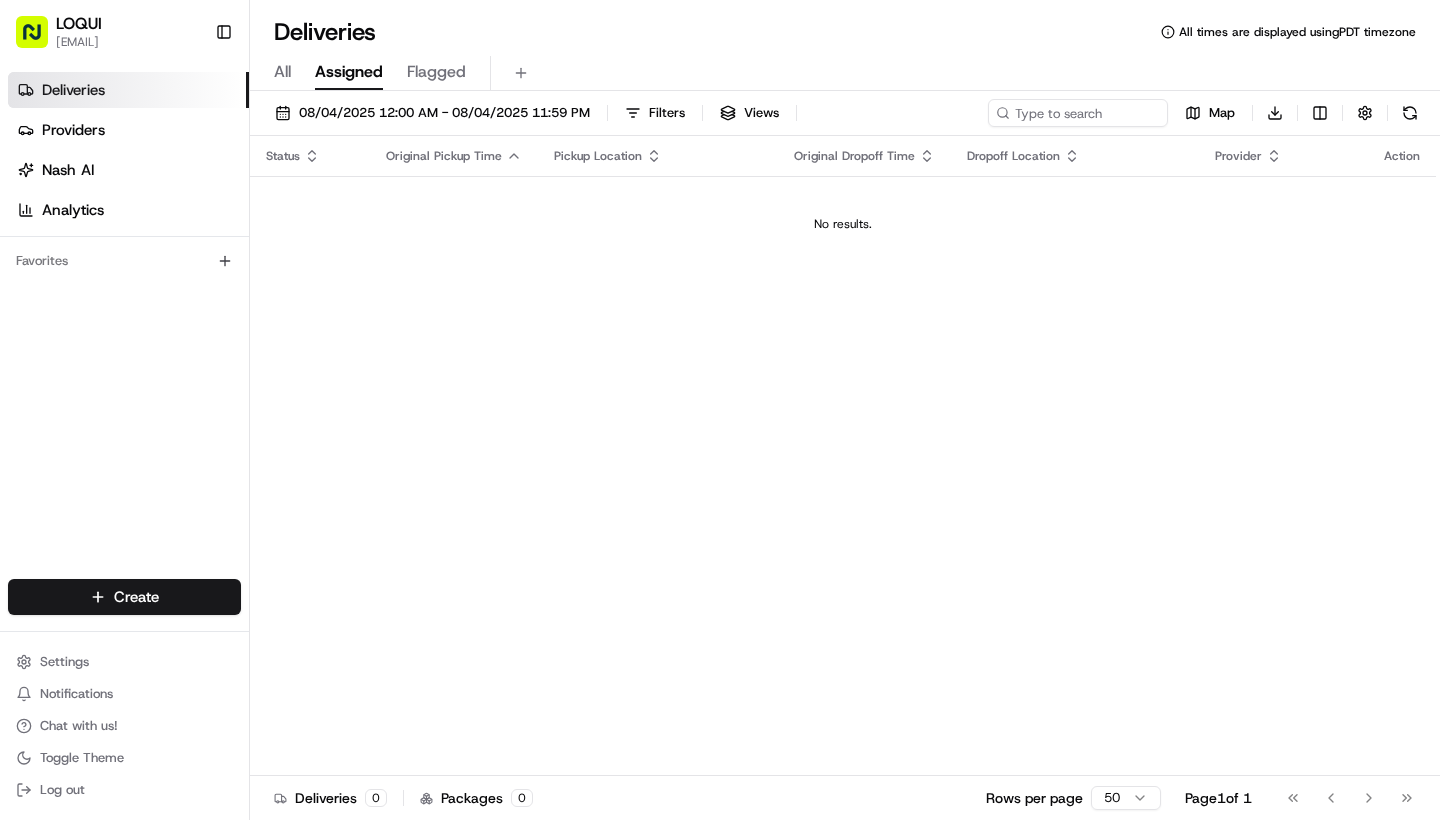 click on "All Assigned Flagged" at bounding box center [845, 73] 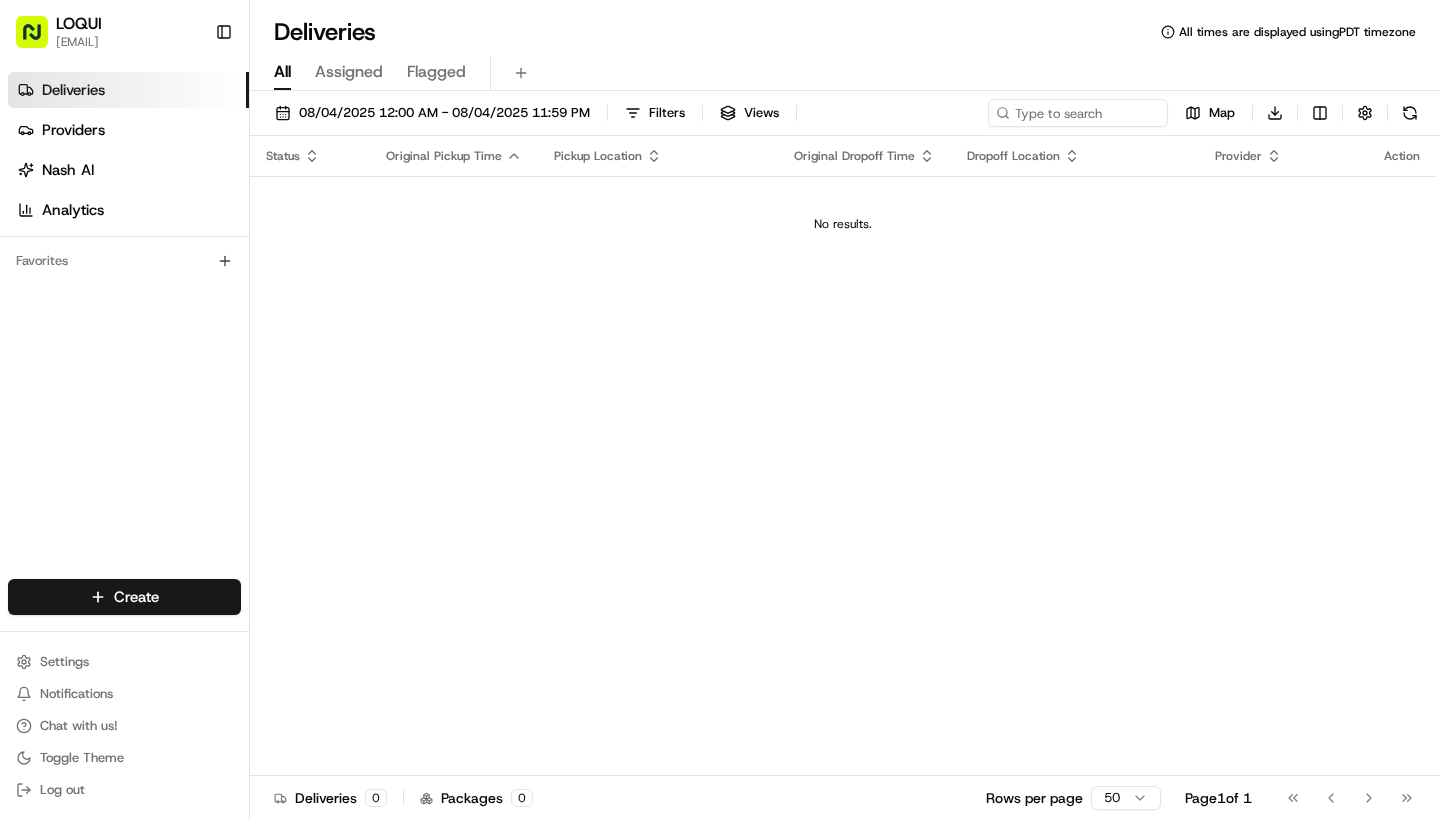 click on "All" at bounding box center (282, 72) 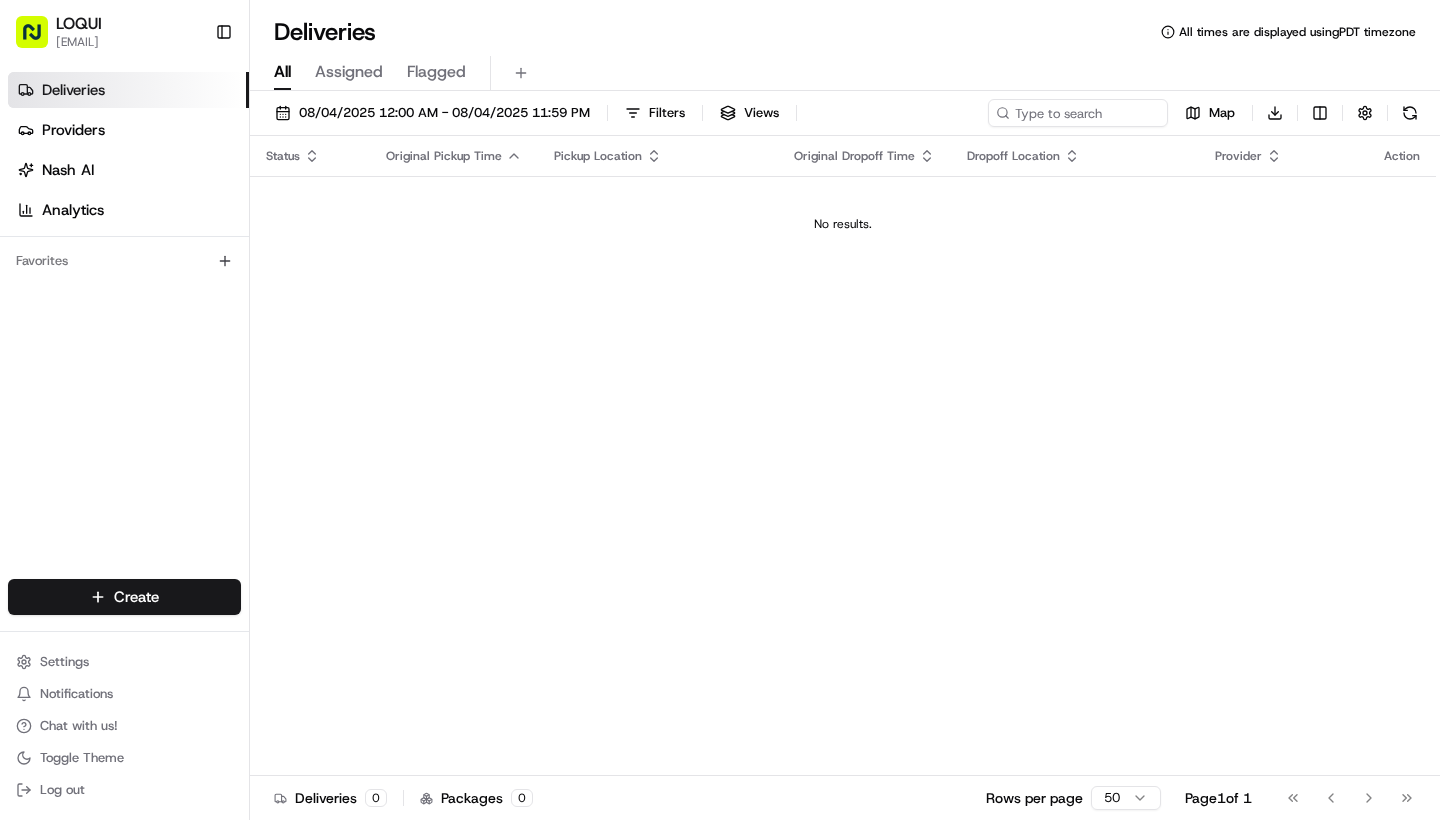 click on "[EMAIL]" at bounding box center (79, 42) 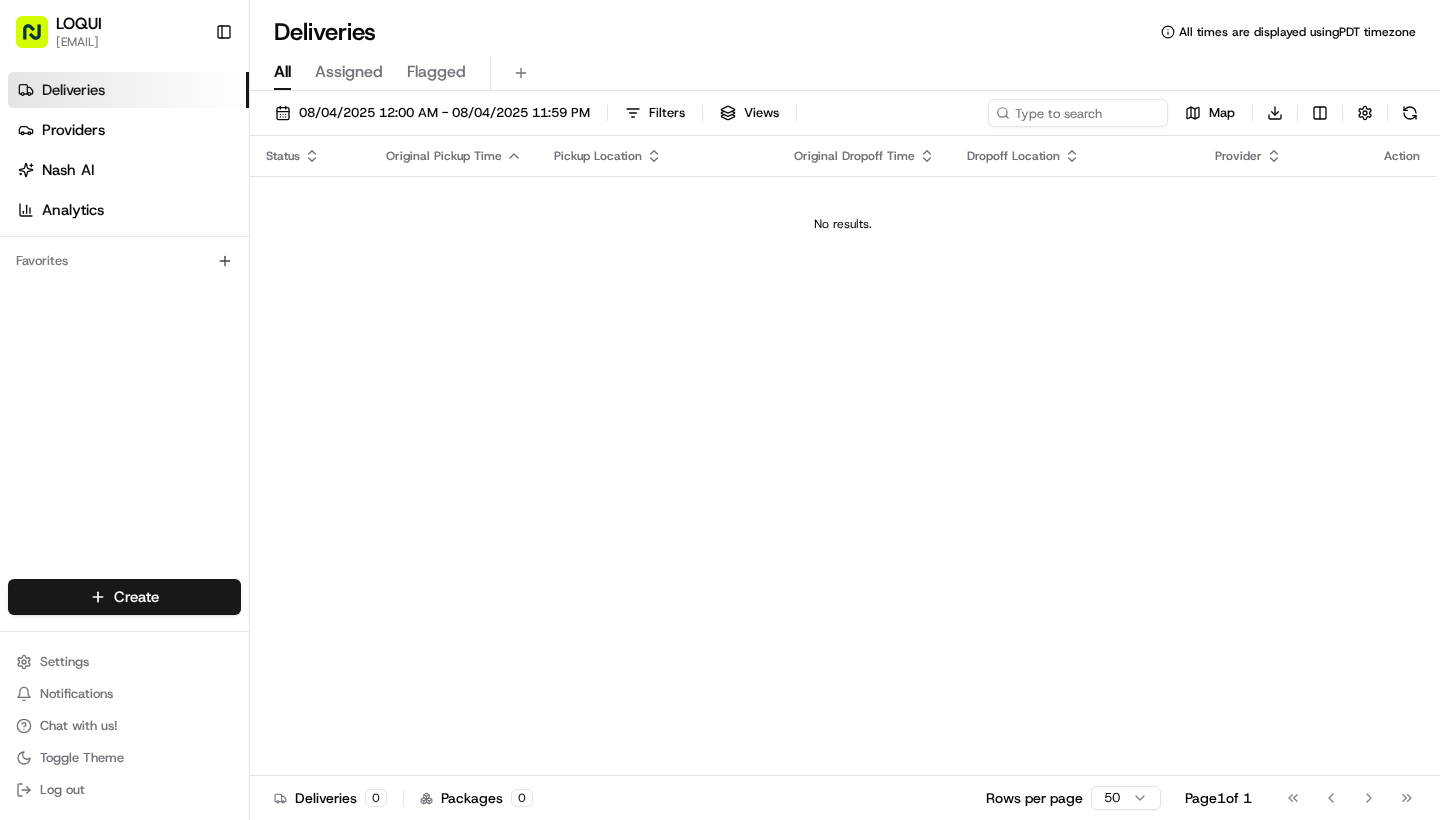click on "Deliveries" at bounding box center (128, 90) 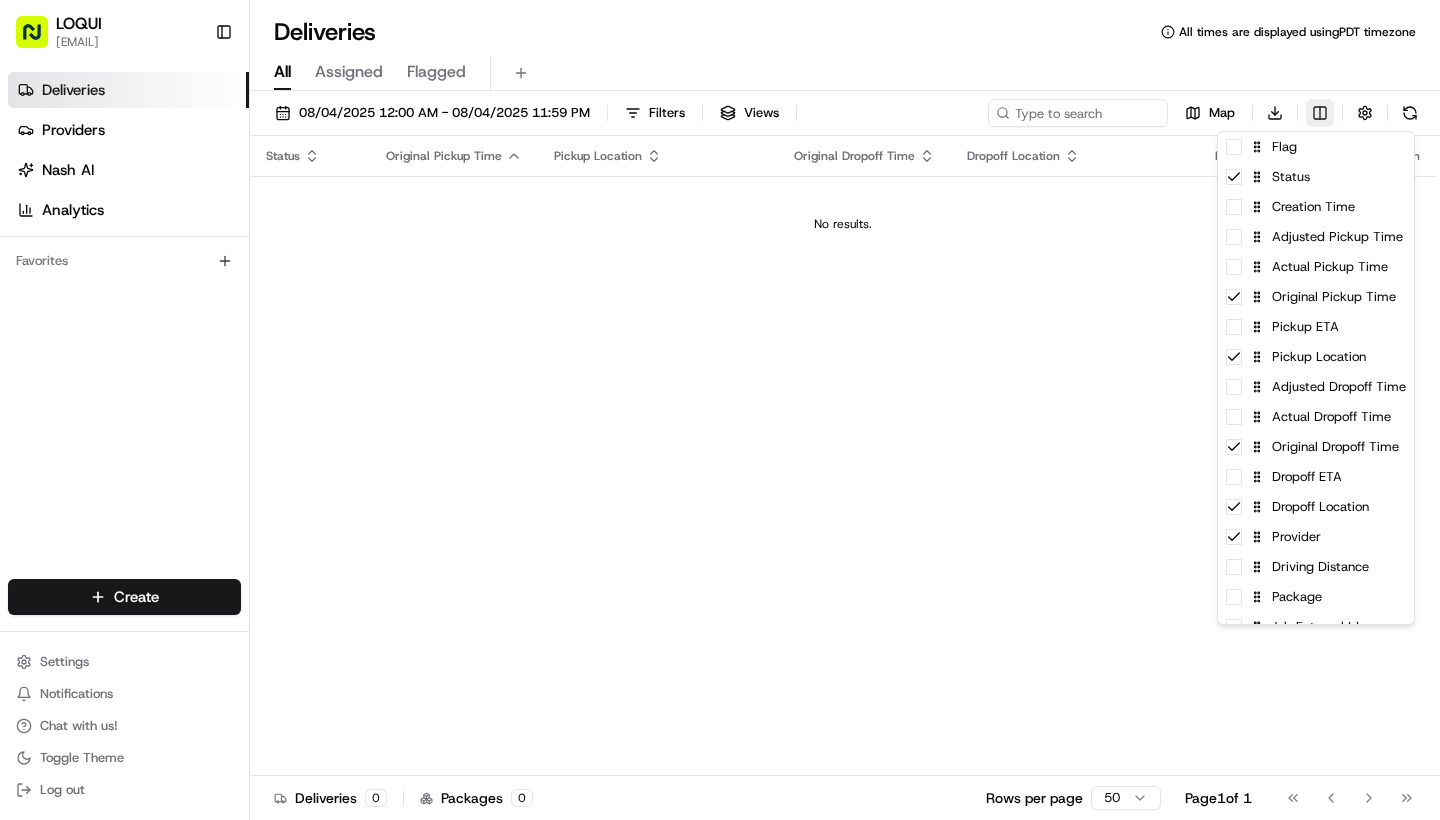click on "LOQUI zaira@eatloqui.com Toggle Sidebar Deliveries Providers Nash AI Analytics Favorites Main Menu Members & Organization Organization Users Roles Preferences Customization Tracking Orchestration Automations Dispatch Strategy Locations Pickup Locations Dropoff Locations Billing Billing Refund Requests Integrations Notification Triggers Webhooks API Keys Request Logs Create Settings Notifications Chat with us! Toggle Theme Log out Deliveries All times are displayed using  PDT   timezone All Assigned Flagged 08/04/2025 12:00 AM - 08/04/2025 11:59 PM Filters Views Map Download Status Original Pickup Time Pickup Location Original Dropoff Time Dropoff Location Provider Action No results. Deliveries 0 Packages 0 Rows per page 50 Page  1  of   1 Go to first page Go to previous page Go to next page Go to last page
Flag Status Creation Time Adjusted Pickup Time Actual Pickup Time Original Pickup Time Pickup ETA Pickup Location Provider" at bounding box center [720, 410] 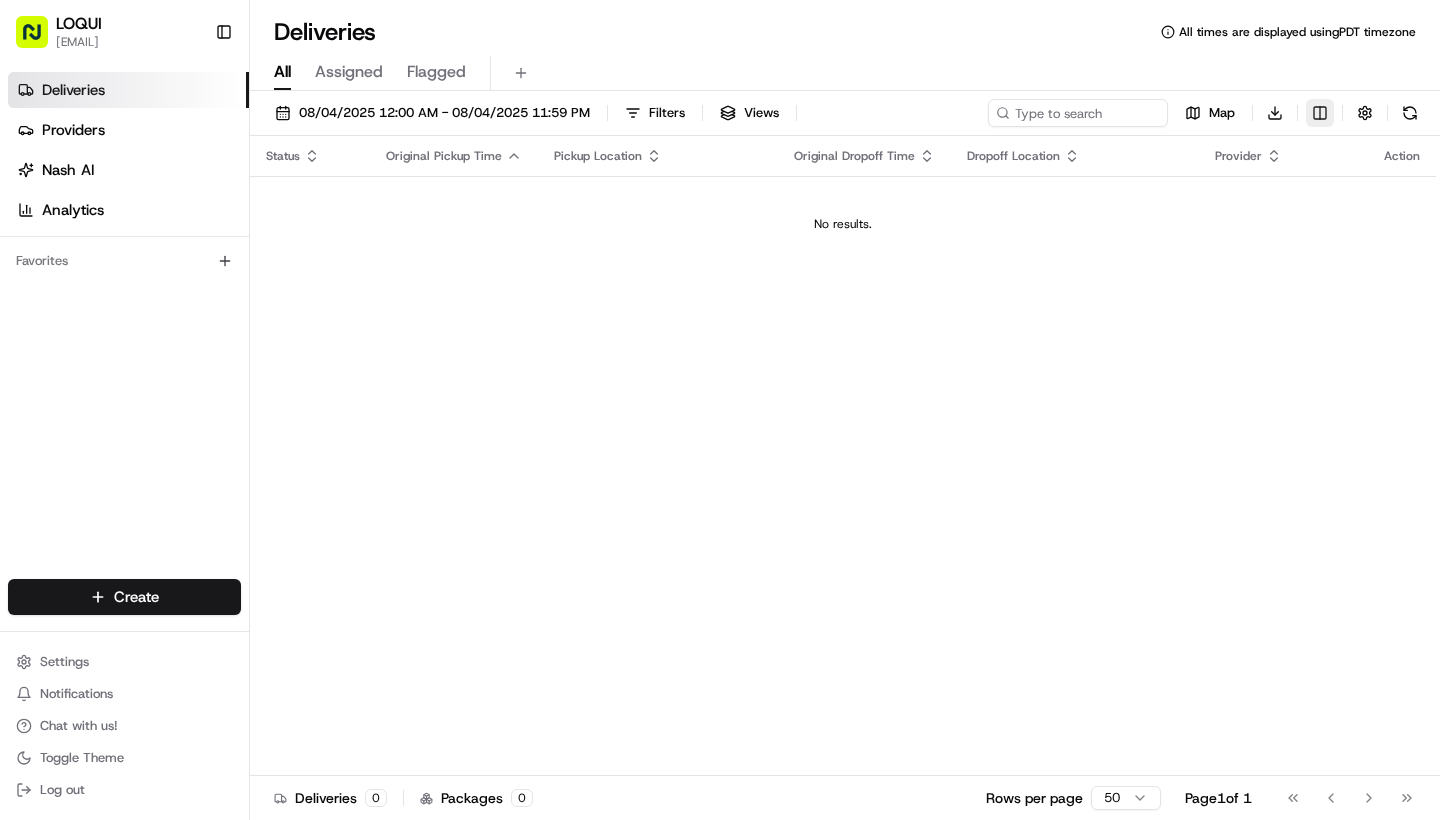 click on "LOQUI zaira@eatloqui.com Toggle Sidebar Deliveries Providers Nash AI Analytics Favorites Main Menu Members & Organization Organization Users Roles Preferences Customization Tracking Orchestration Automations Dispatch Strategy Locations Pickup Locations Dropoff Locations Billing Billing Refund Requests Integrations Notification Triggers Webhooks API Keys Request Logs Create Settings Notifications Chat with us! Toggle Theme Log out Deliveries All times are displayed using  PDT   timezone All Assigned Flagged 08/04/2025 12:00 AM - 08/04/2025 11:59 PM Filters Views Map Download Status Original Pickup Time Pickup Location Original Dropoff Time Dropoff Location Provider Action No results. Deliveries 0 Packages 0 Rows per page 50 Page  1  of   1 Go to first page Go to previous page Go to next page Go to last page" at bounding box center (720, 410) 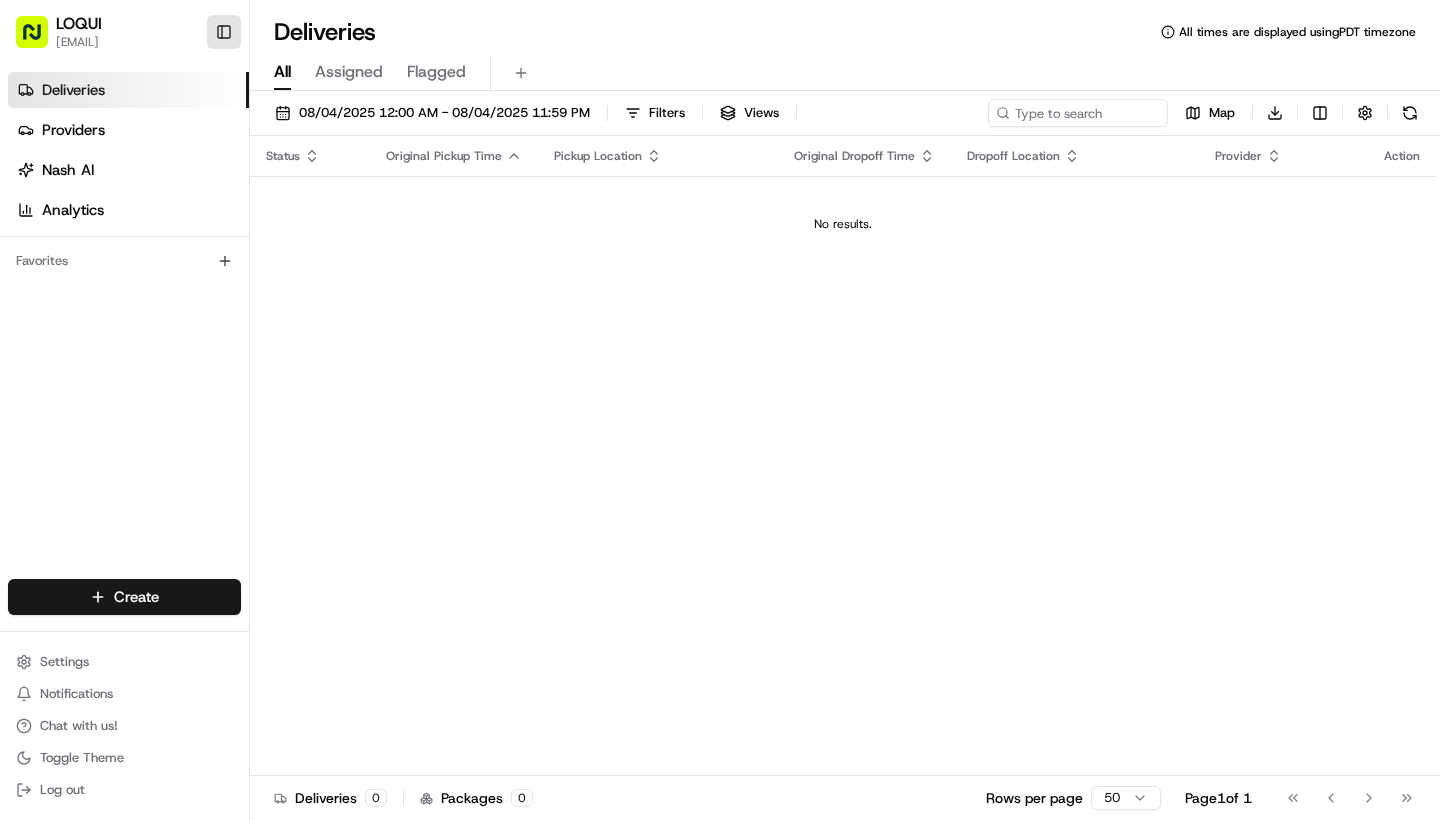 click on "Toggle Sidebar" at bounding box center (224, 32) 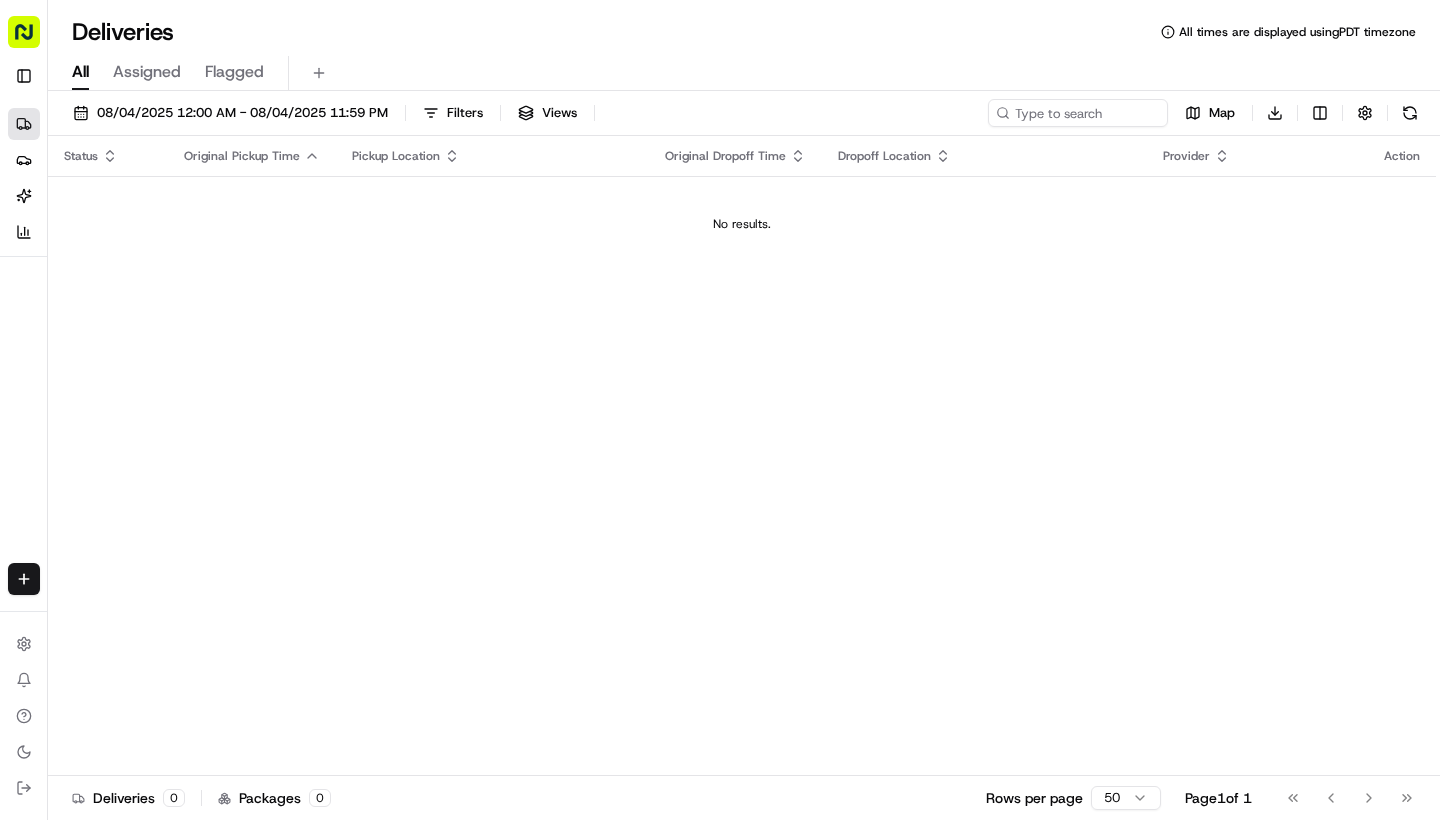 click 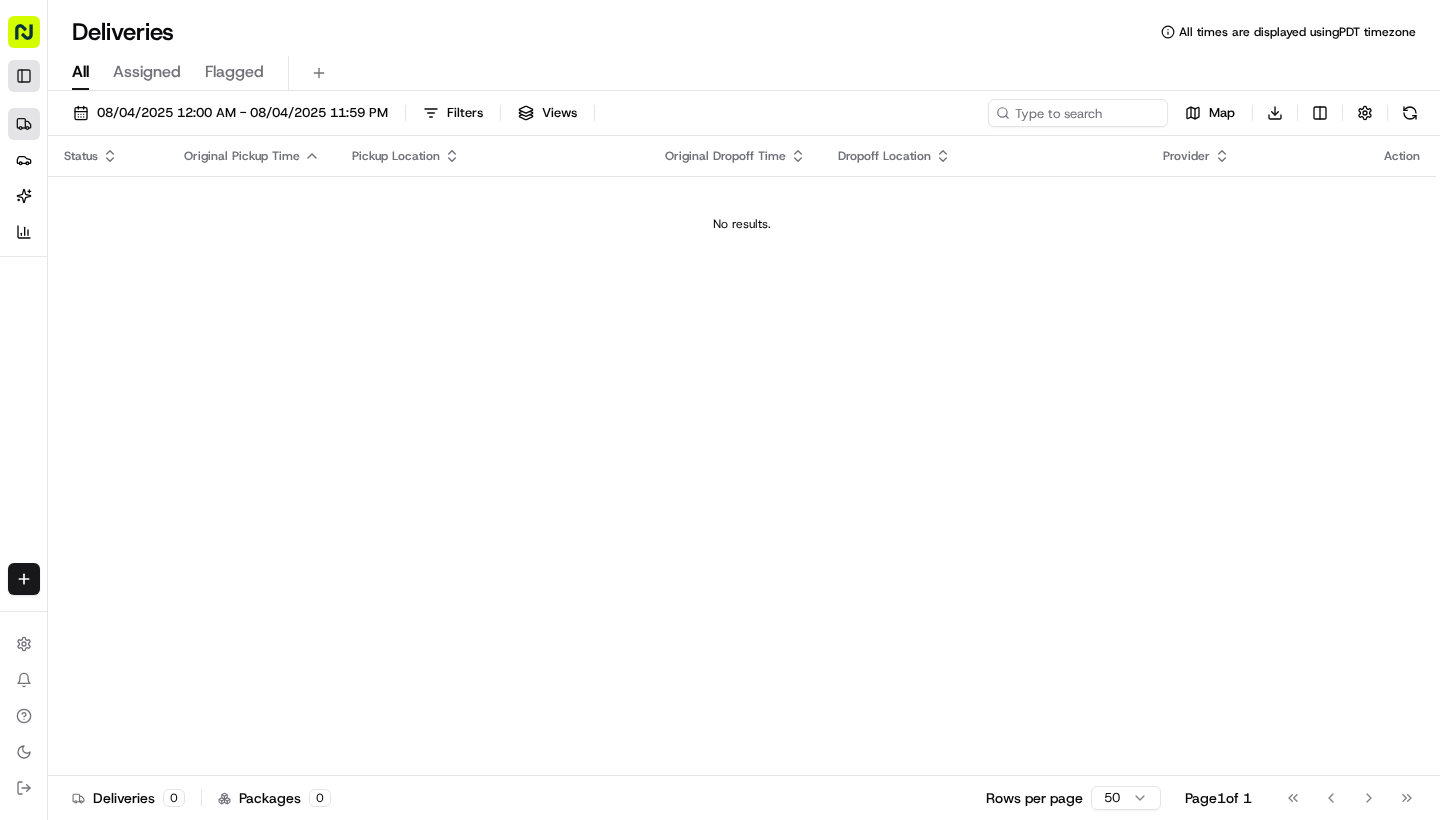click on "Toggle Sidebar" at bounding box center [24, 76] 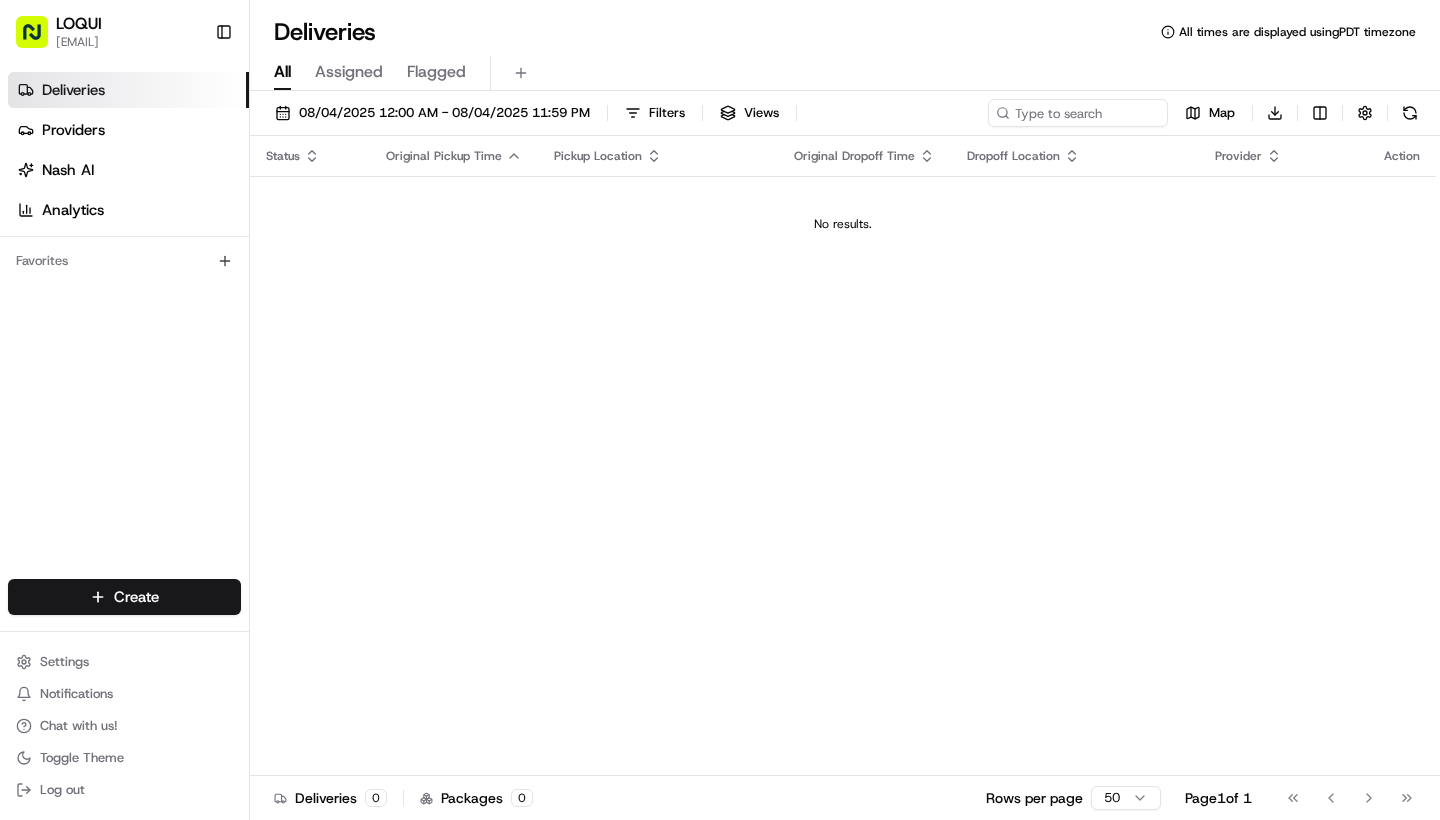 click on "Assigned" at bounding box center (349, 72) 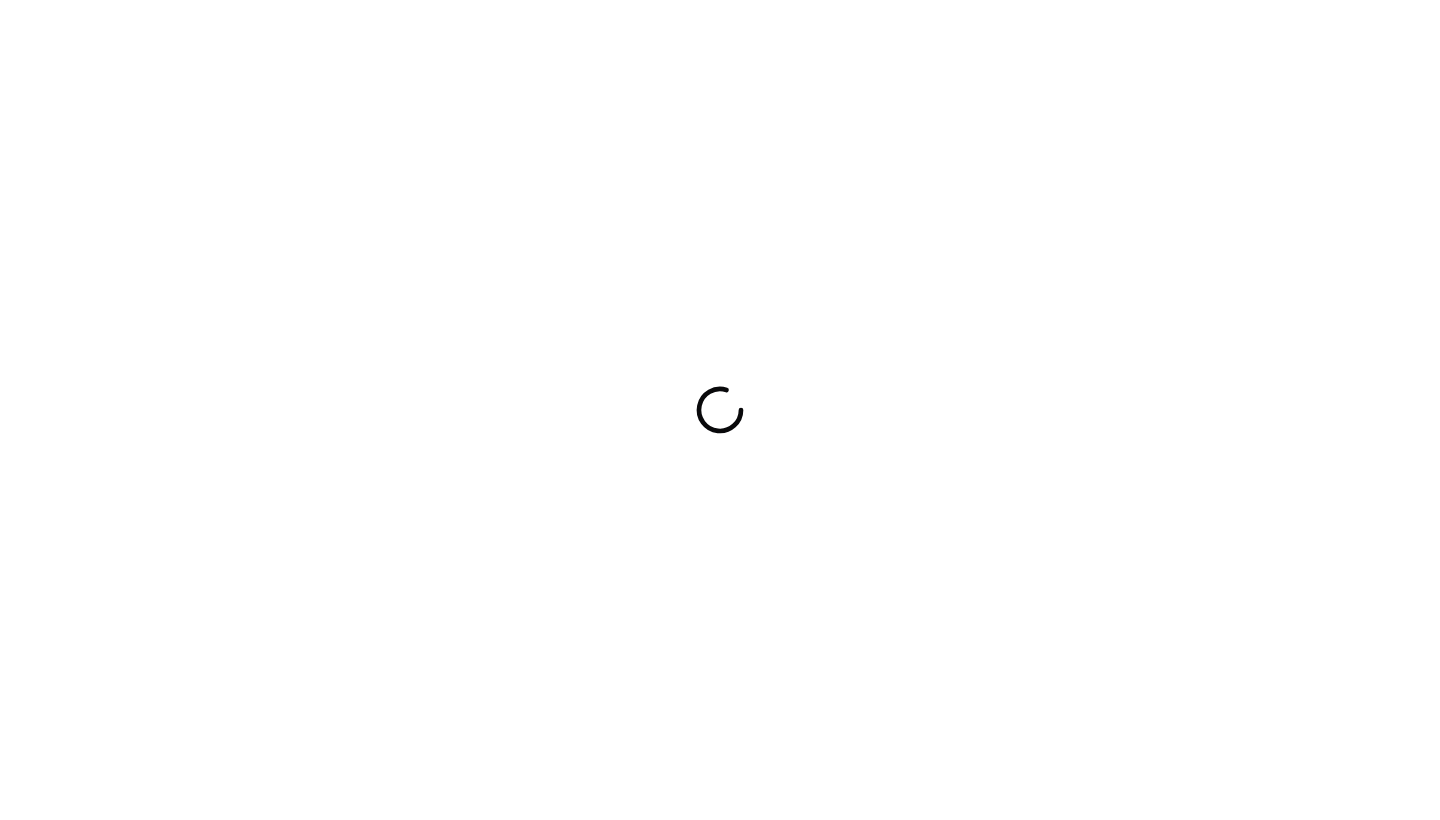 scroll, scrollTop: 0, scrollLeft: 0, axis: both 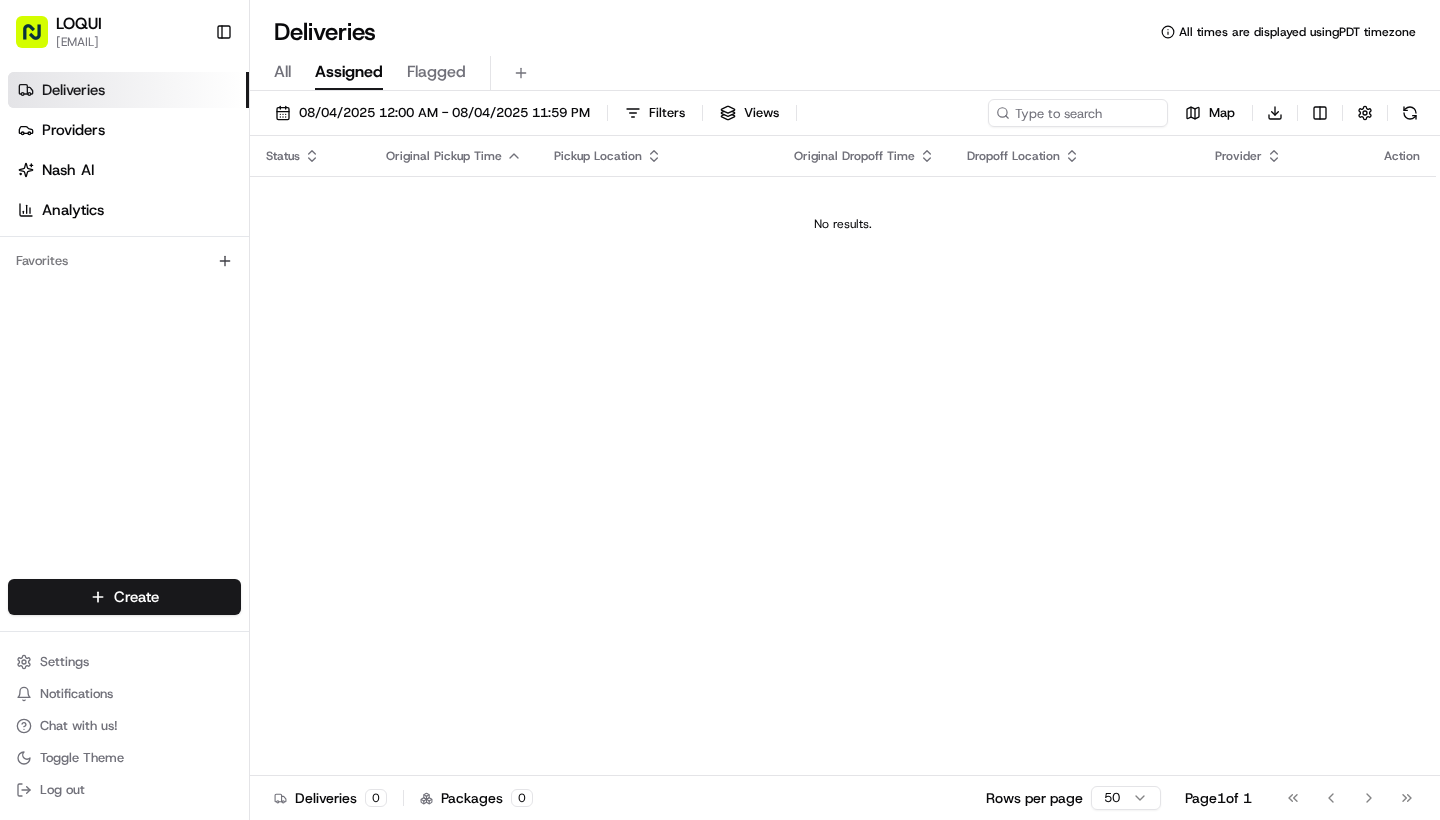 click on "Deliveries Providers Nash AI Analytics" at bounding box center [128, 150] 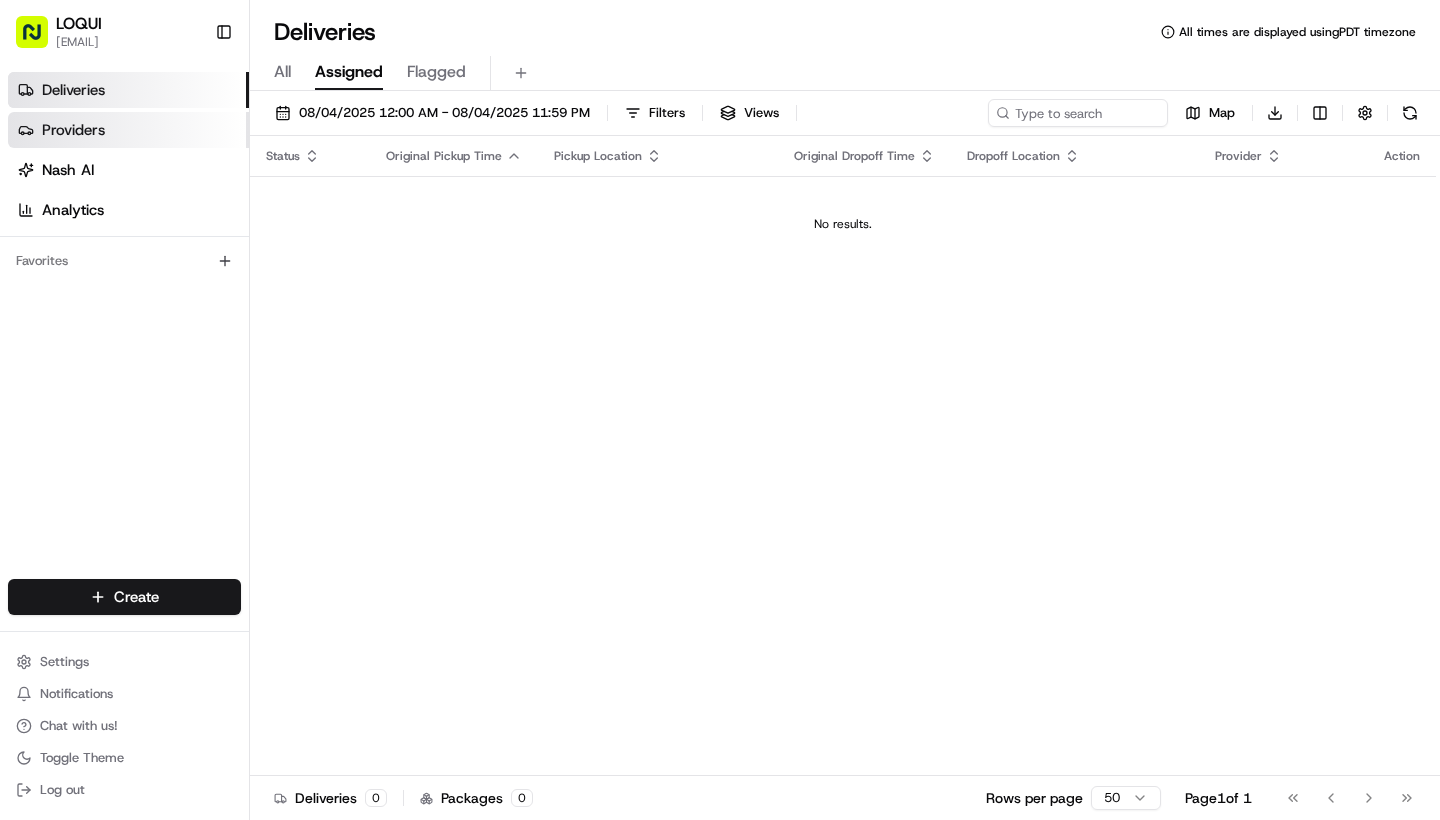 click on "Providers" at bounding box center (73, 130) 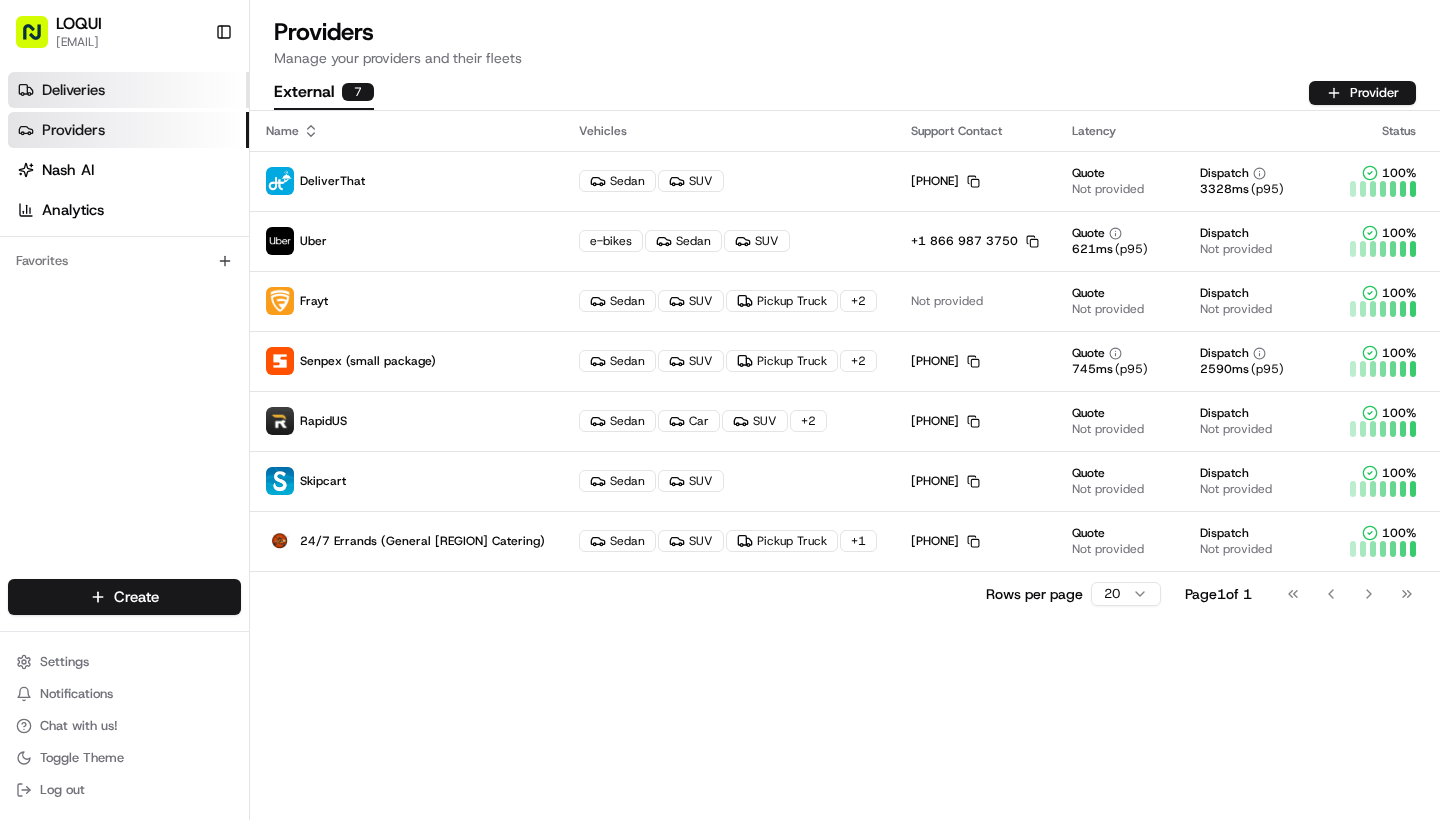 click on "Deliveries" at bounding box center (128, 90) 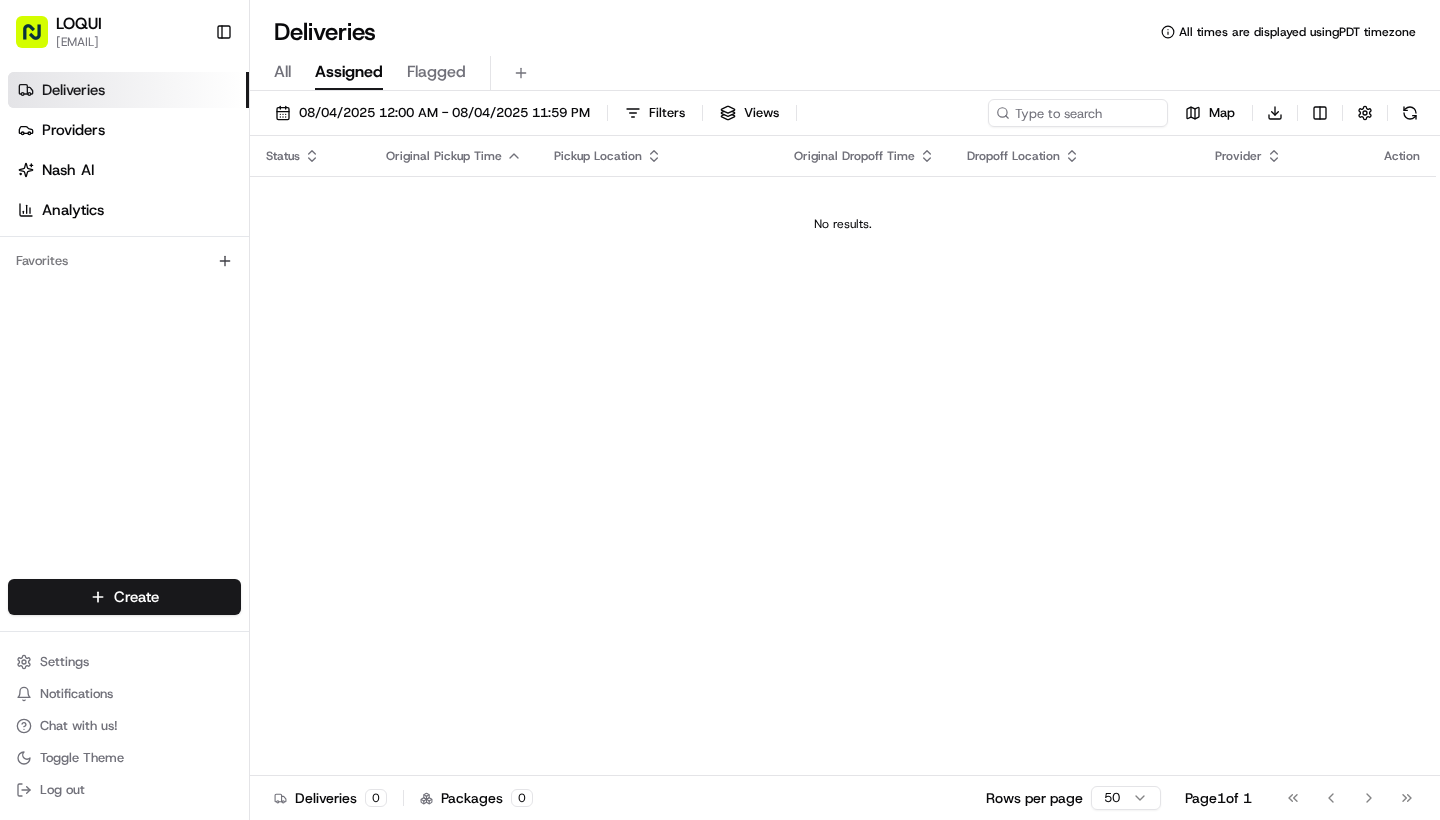 scroll, scrollTop: 0, scrollLeft: 0, axis: both 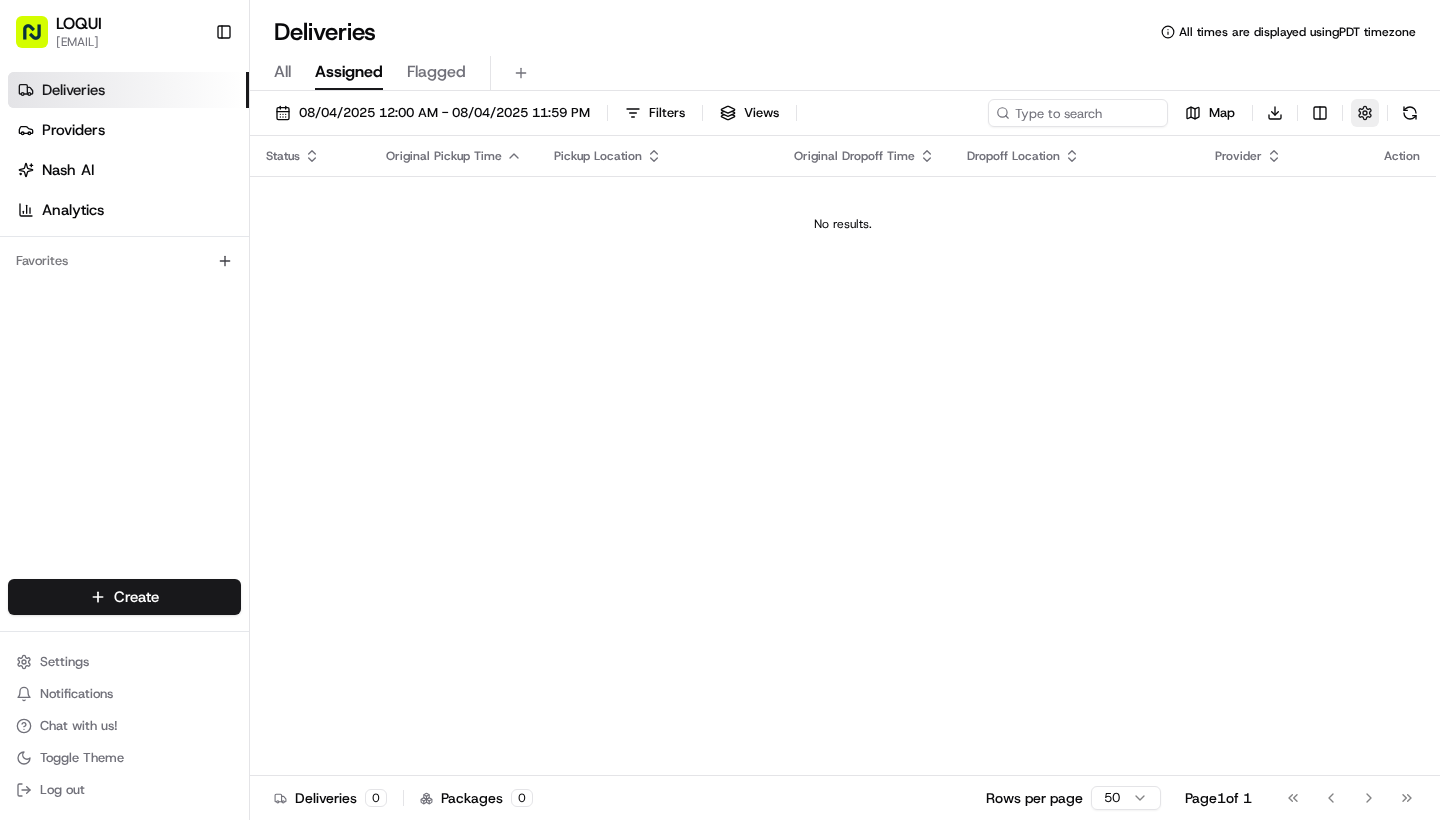 click at bounding box center (1365, 113) 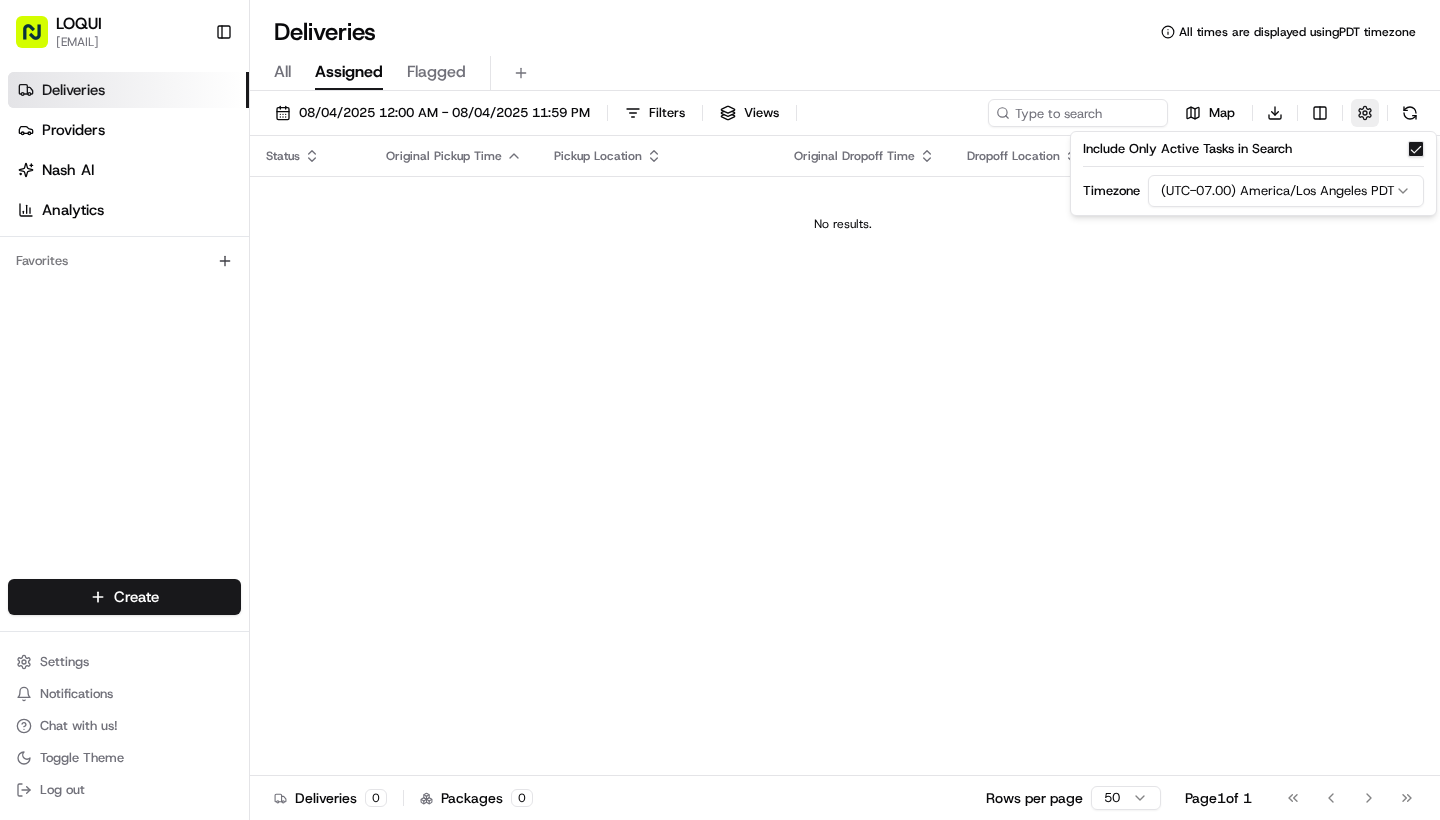 scroll, scrollTop: 0, scrollLeft: 0, axis: both 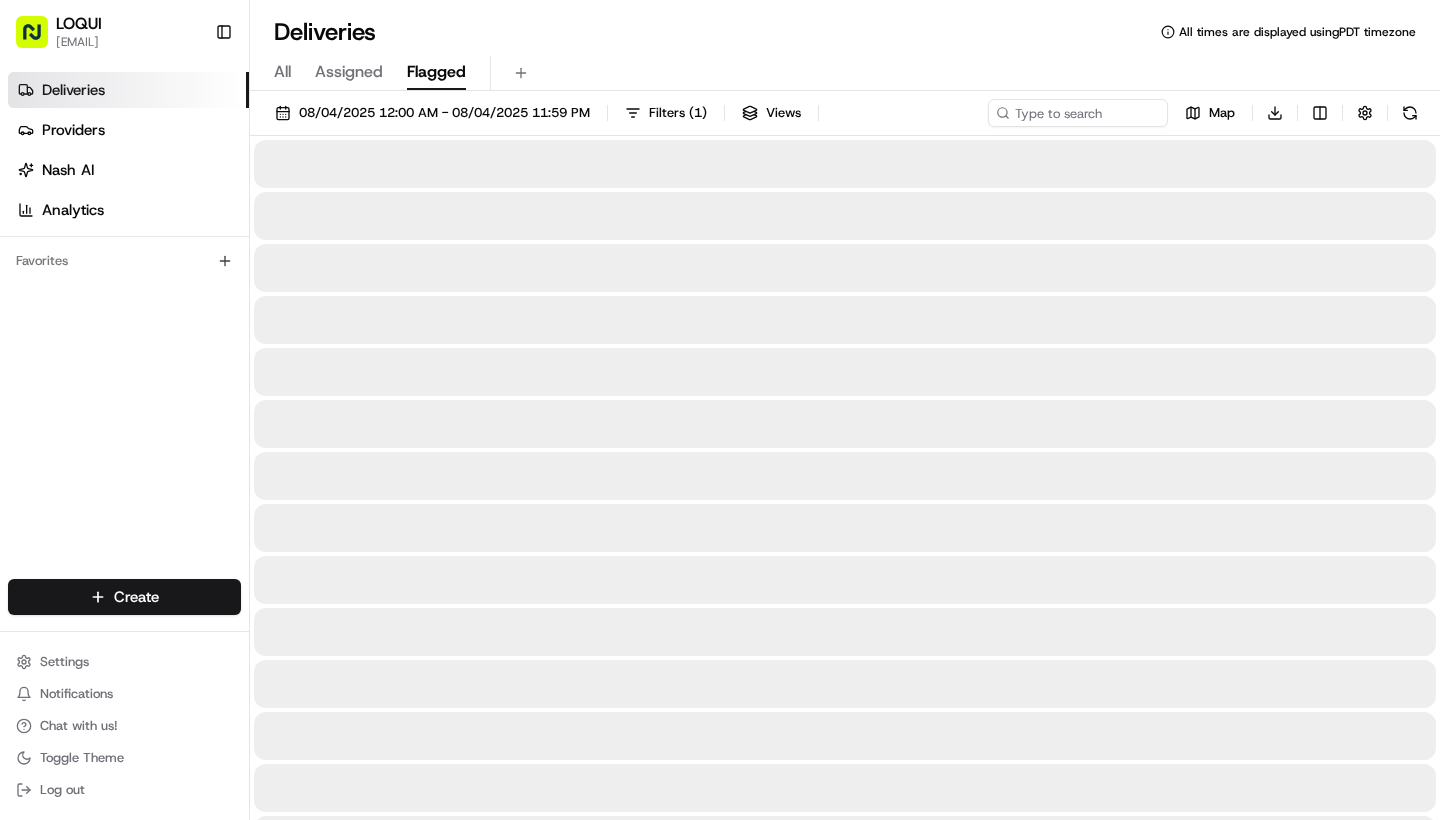 click on "Flagged" at bounding box center [436, 72] 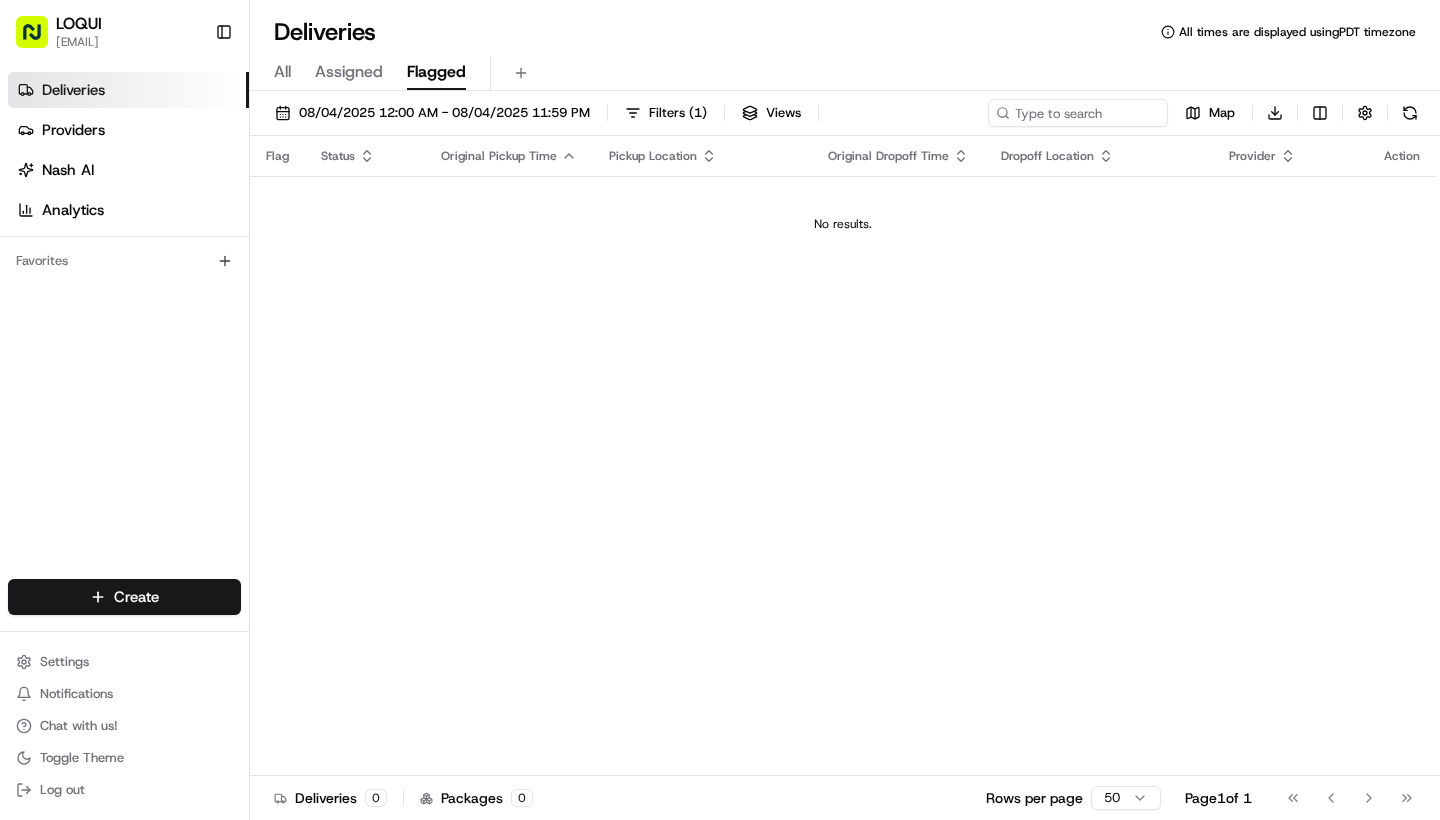 click on "All Assigned Flagged" at bounding box center (845, 73) 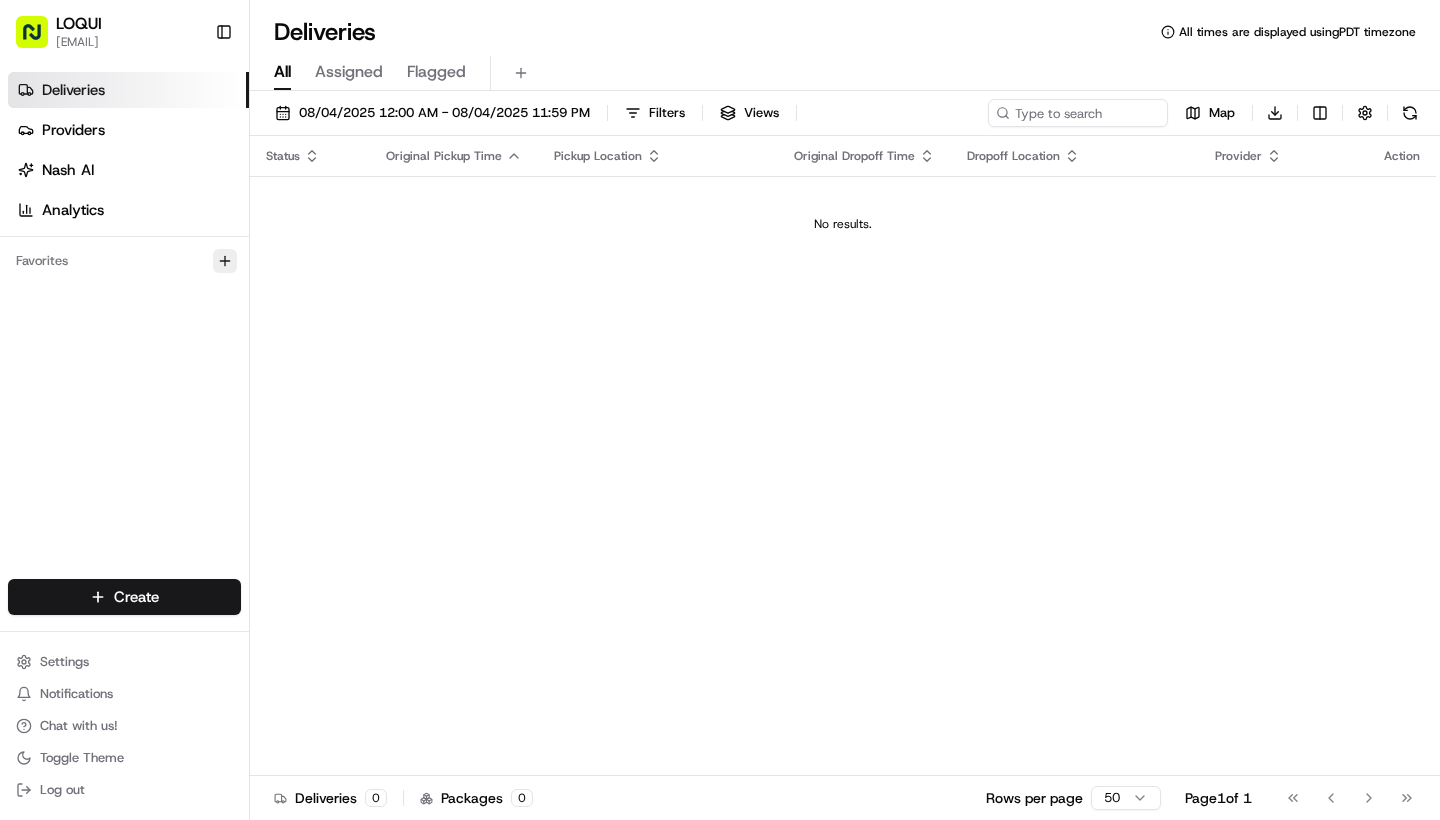 click 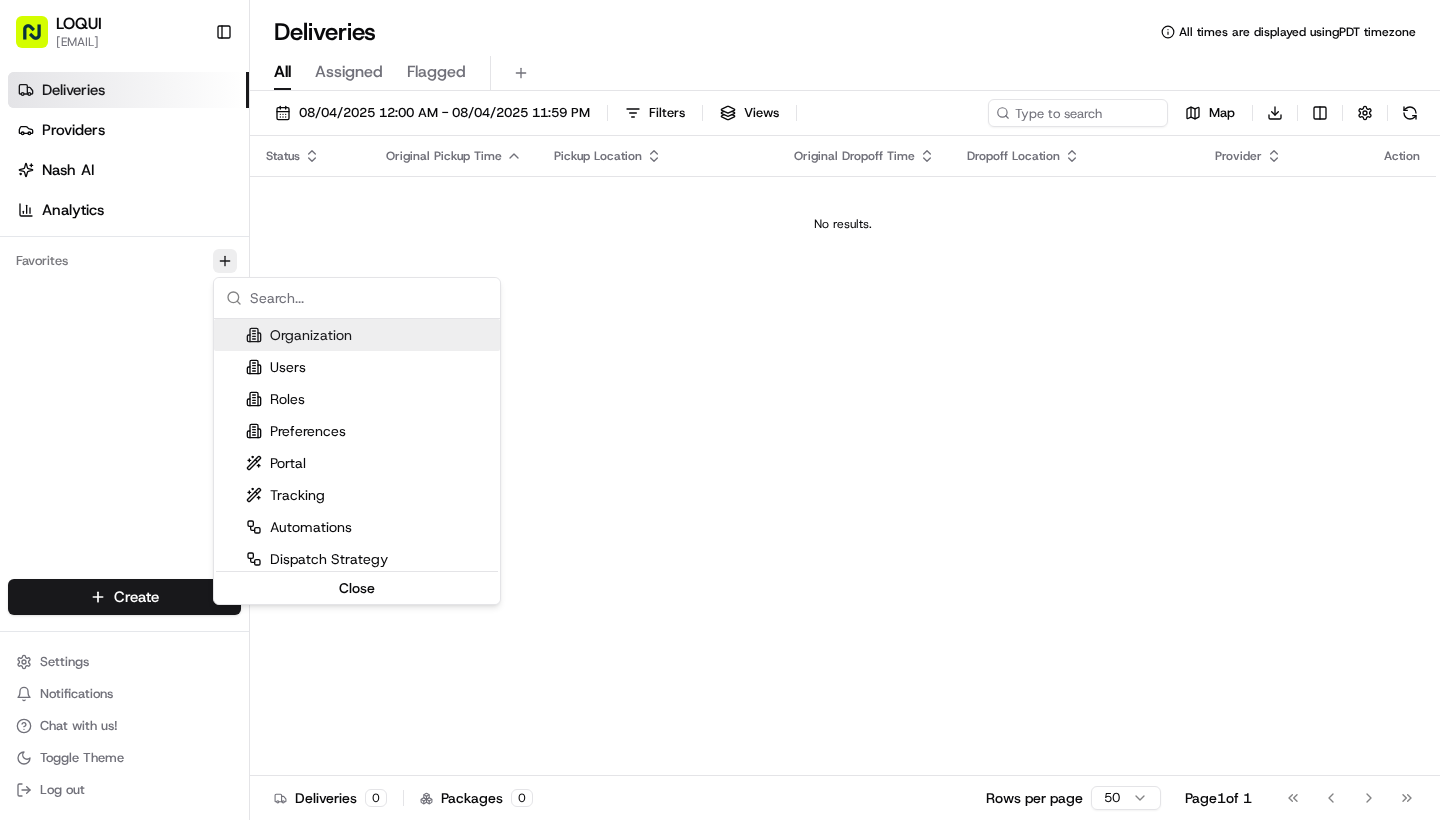 click 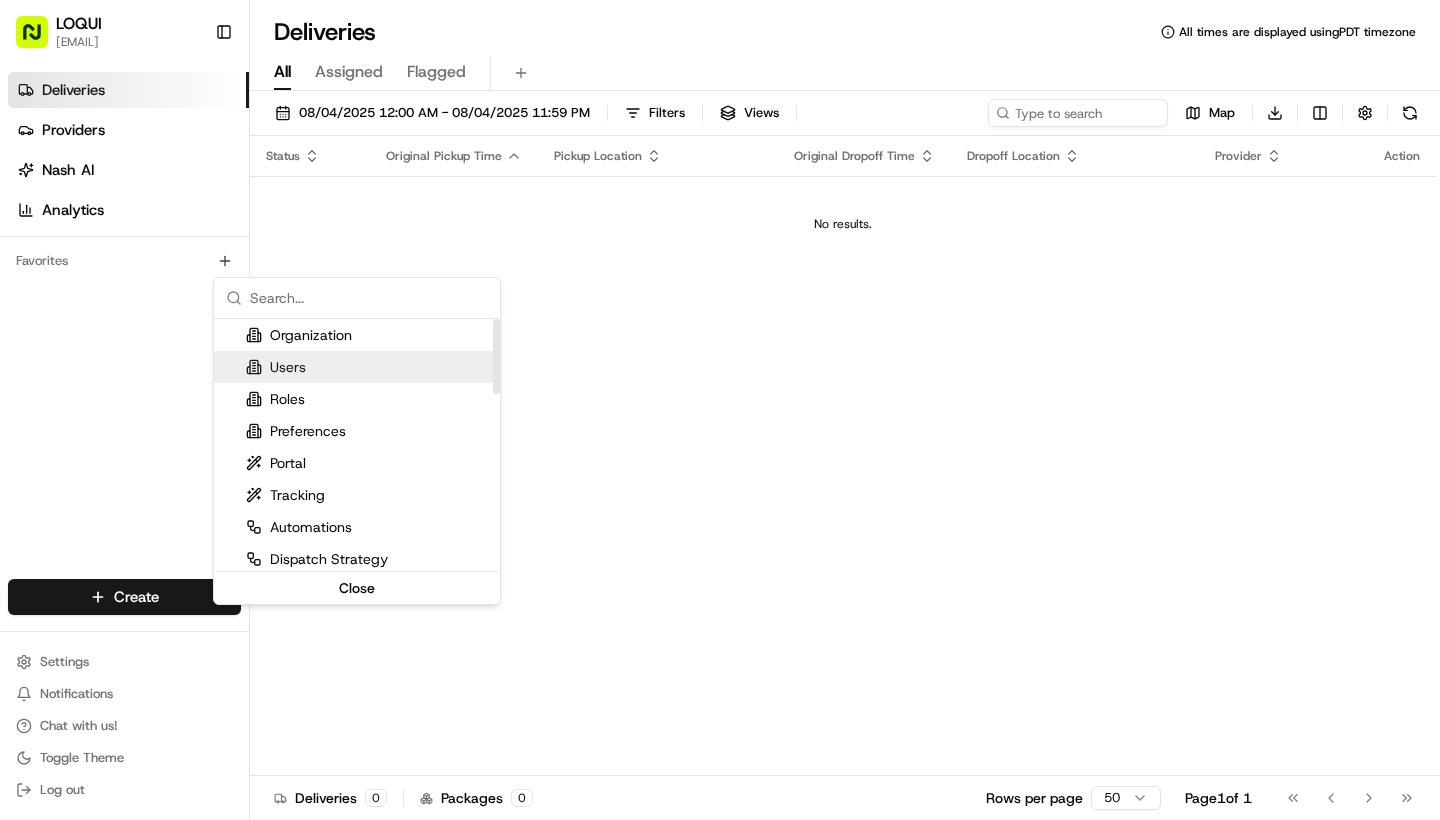 click on "LOQUI zaira@eatloqui.com Toggle Sidebar Deliveries Providers Nash AI Analytics Favorites Main Menu Members & Organization Organization Users Roles Preferences Customization Tracking Orchestration Automations Dispatch Strategy Locations Pickup Locations Dropoff Locations Billing Billing Refund Requests Integrations Notification Triggers Webhooks API Keys Request Logs Create Settings Notifications Chat with us! Toggle Theme Log out Deliveries All times are displayed using  PDT   timezone All Assigned Flagged 08/04/2025 12:00 AM - 08/04/2025 11:59 PM Filters Views Map Download Status Original Pickup Time Pickup Location Original Dropoff Time Dropoff Location Provider Action No results. Deliveries 0 Packages 0 Rows per page 50 Page  1  of   1 Go to first page Go to previous page Go to next page Go to last page
Organization Users Roles Preferences Portal Tracking Automations Dispatch Strategy Optimization Strategy Labels Manifest" at bounding box center [720, 410] 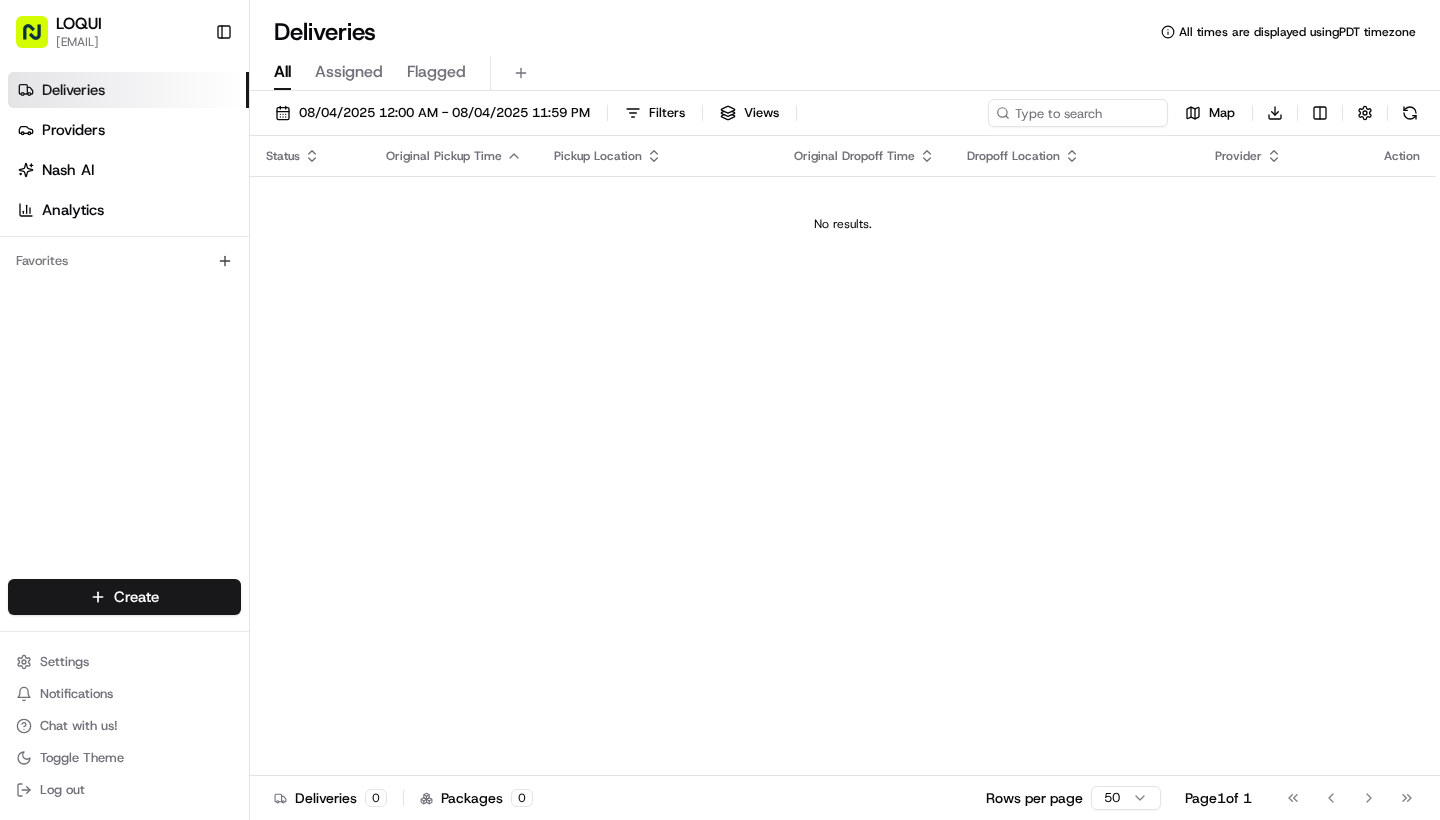 drag, startPoint x: 535, startPoint y: 142, endPoint x: 757, endPoint y: 343, distance: 299.47455 